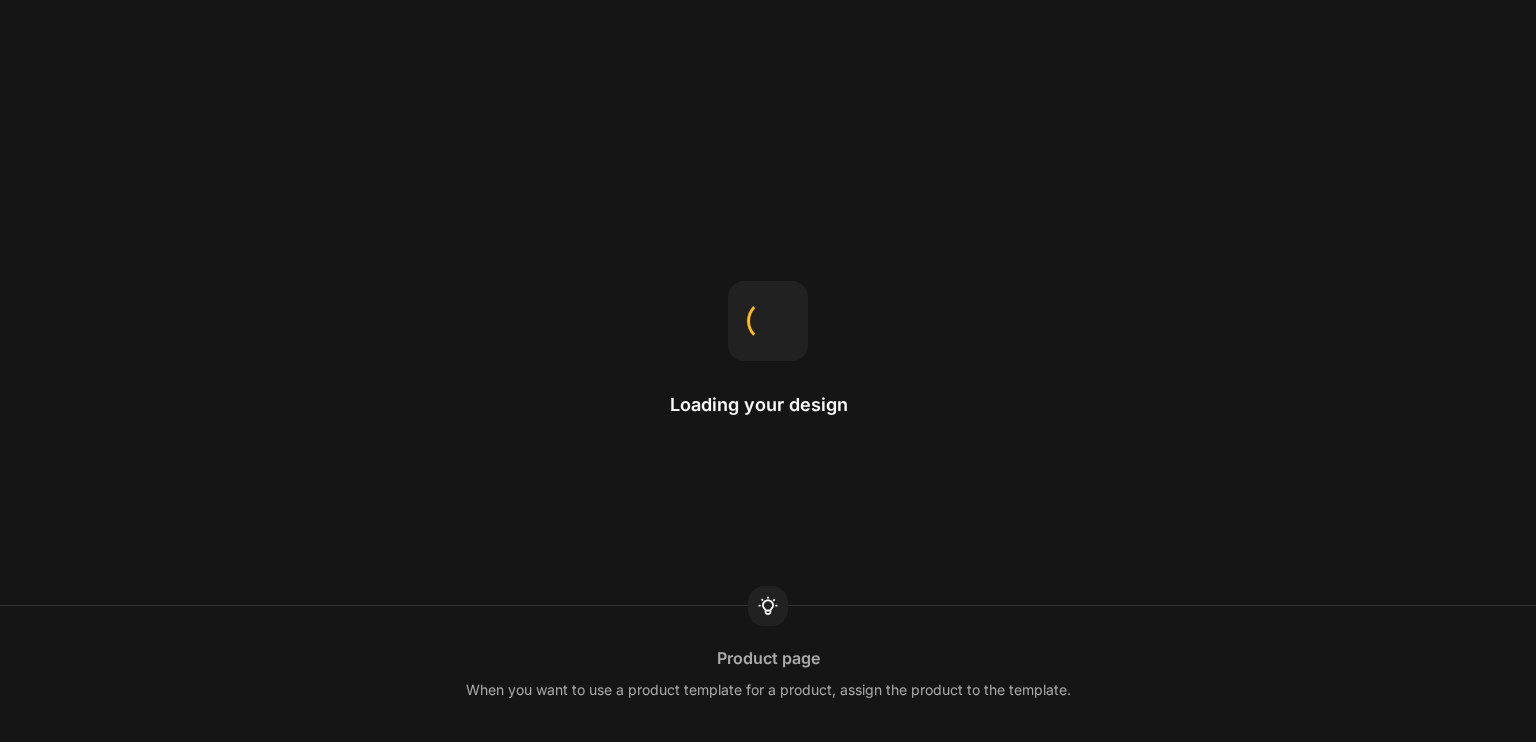 scroll, scrollTop: 0, scrollLeft: 0, axis: both 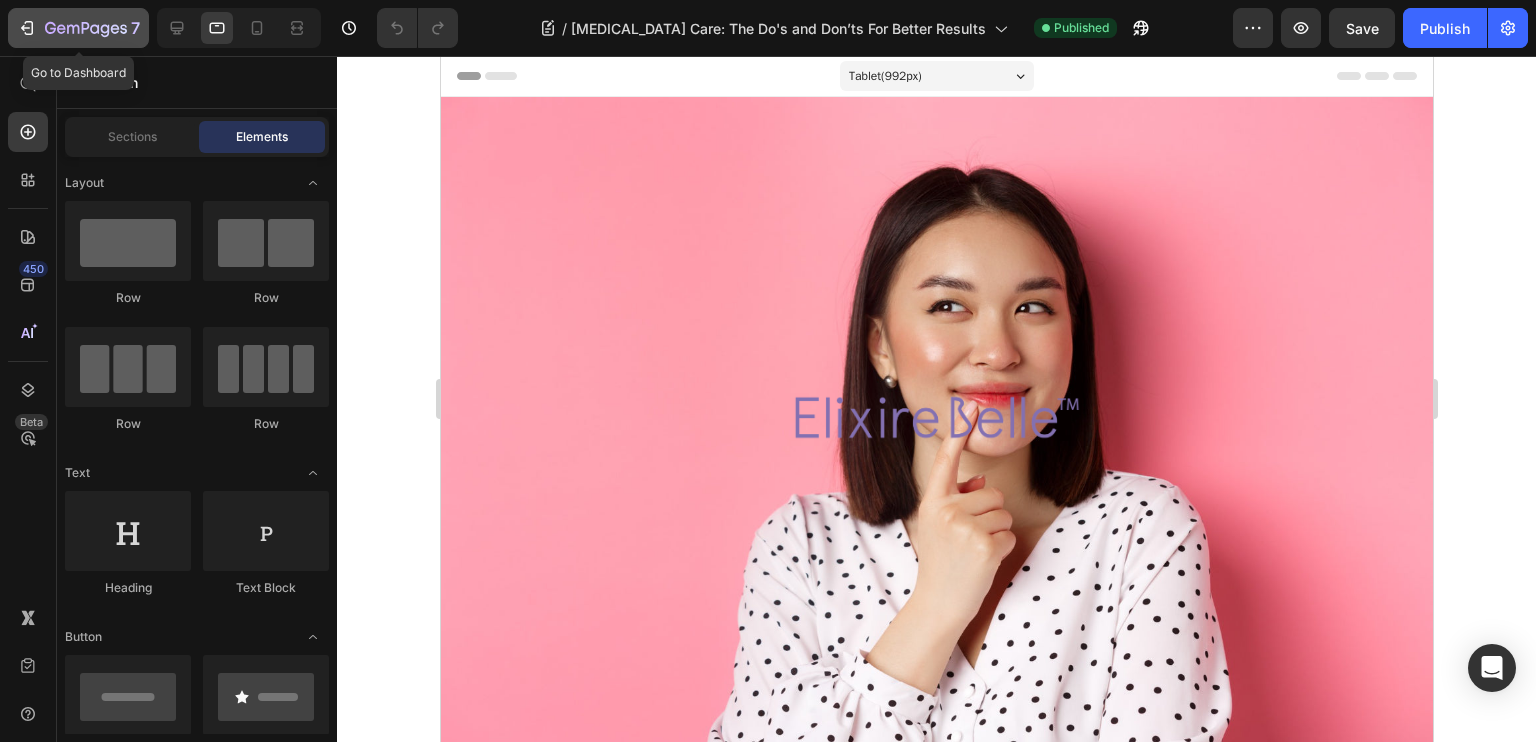 click 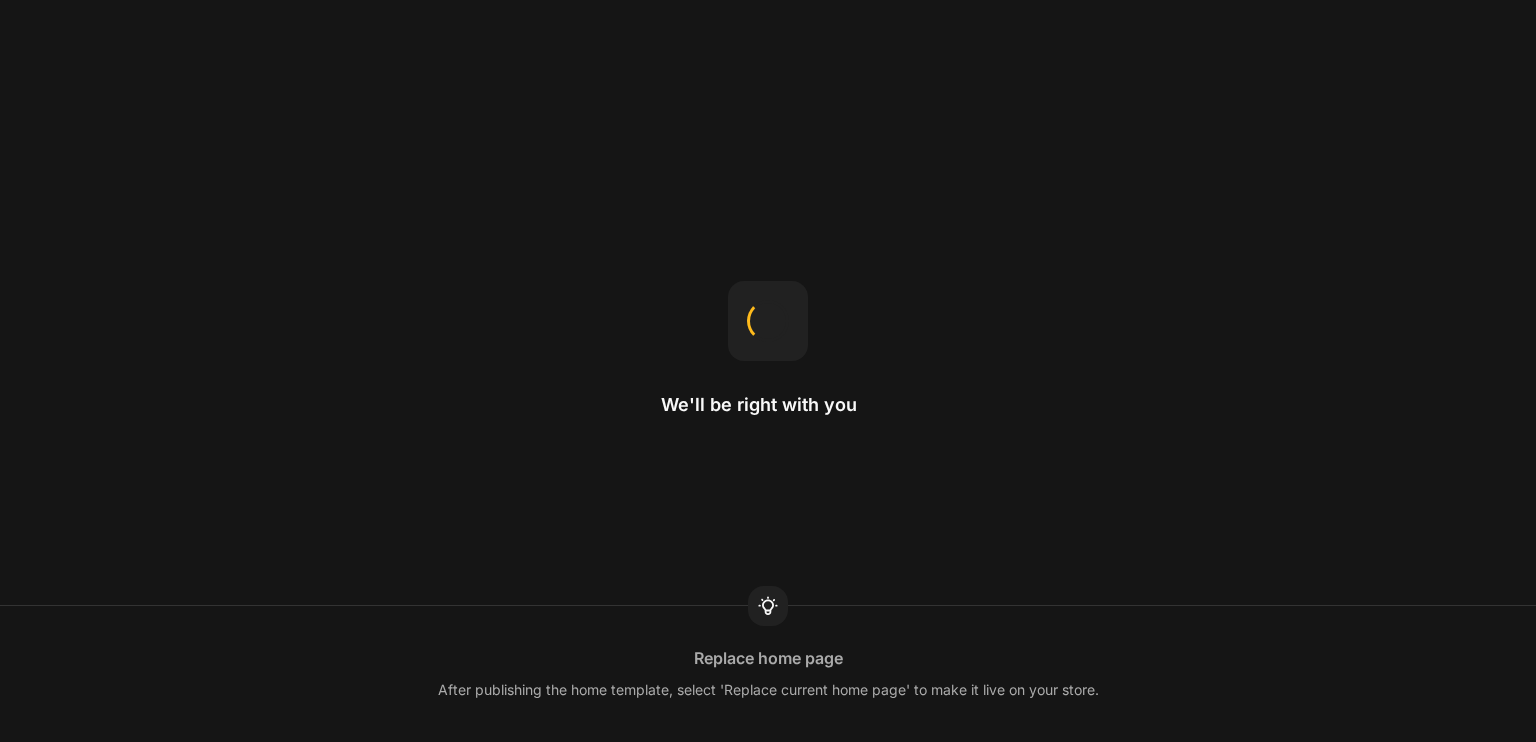 scroll, scrollTop: 0, scrollLeft: 0, axis: both 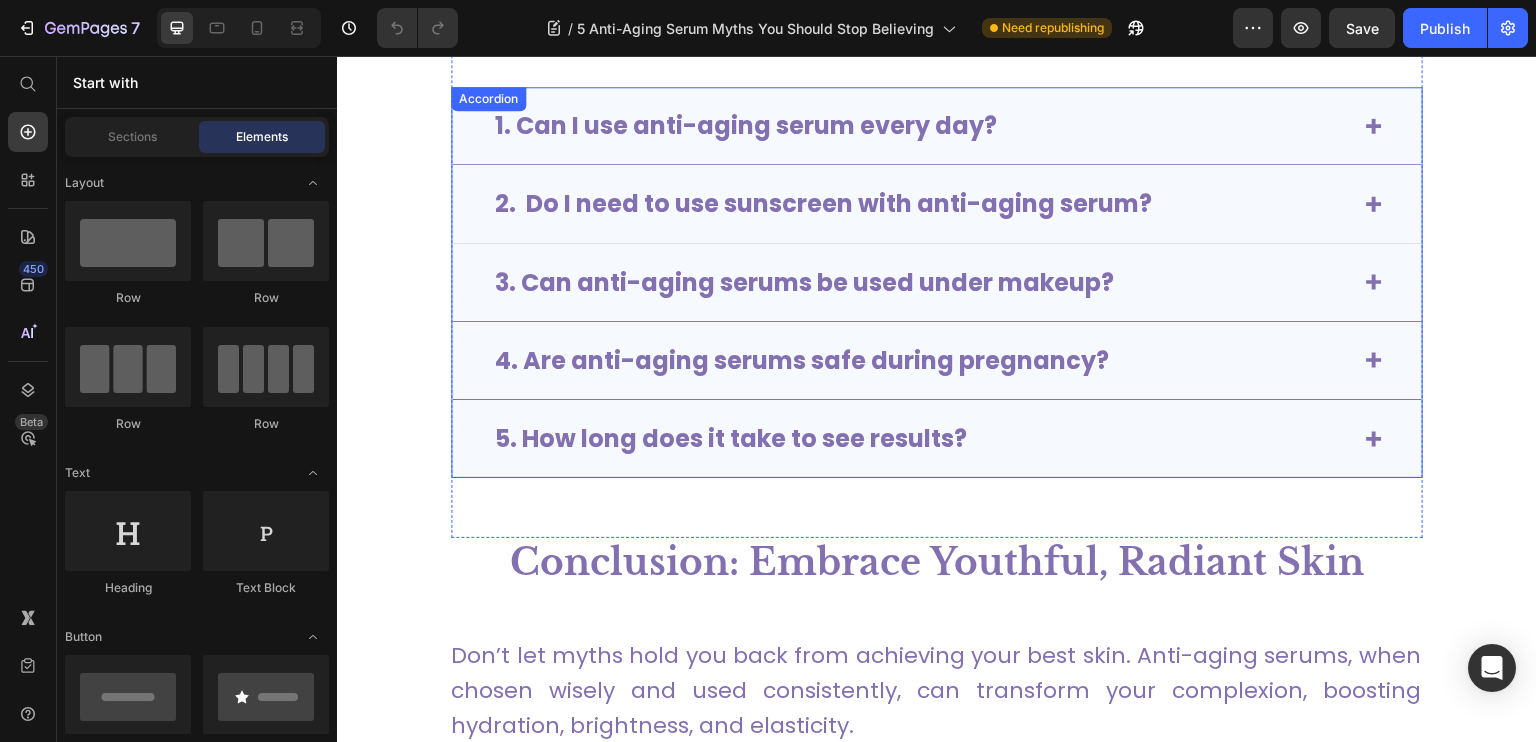 click on "2.  Do I need to use sunscreen with anti-aging serum?" at bounding box center [937, 204] 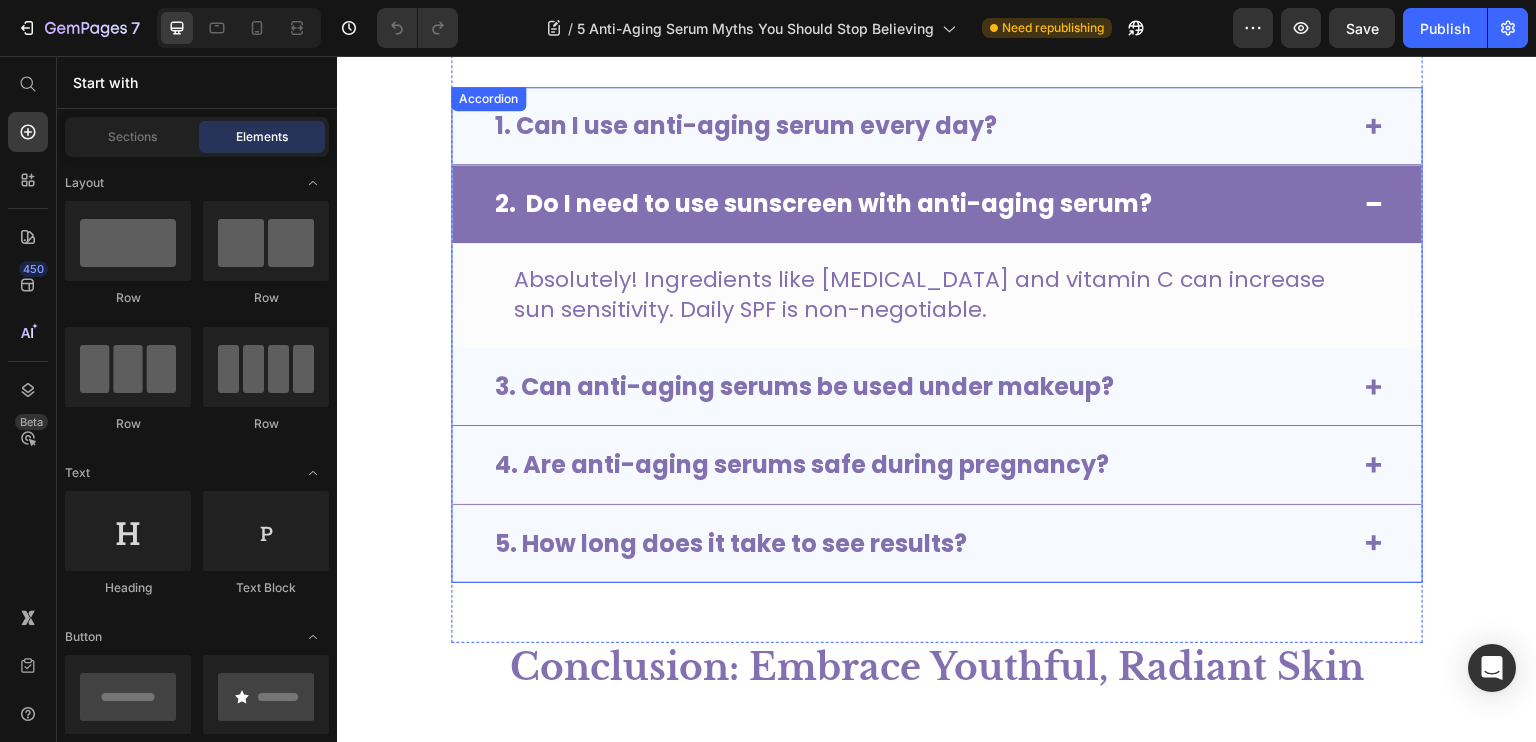 drag, startPoint x: 1491, startPoint y: 203, endPoint x: 1364, endPoint y: 223, distance: 128.56516 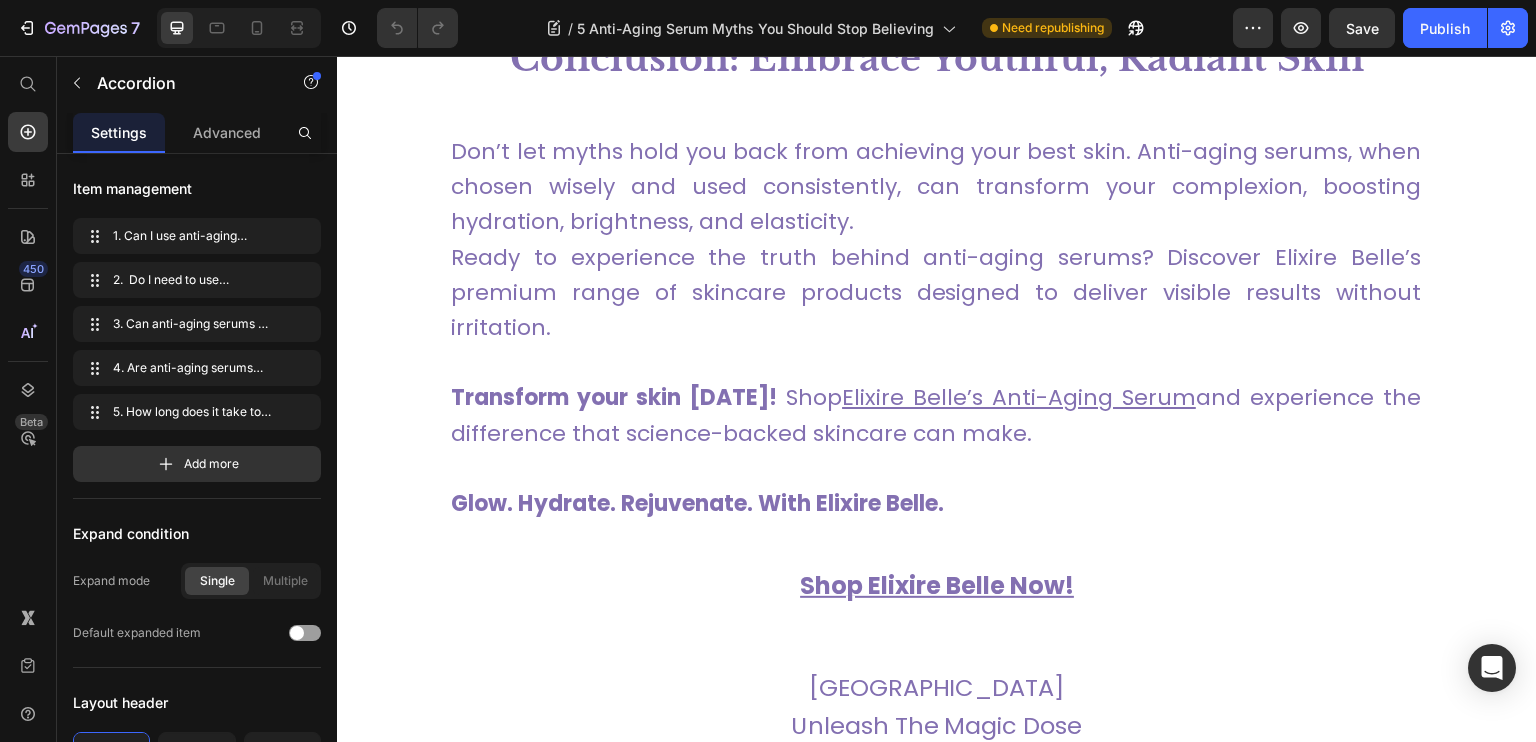 scroll, scrollTop: 7458, scrollLeft: 0, axis: vertical 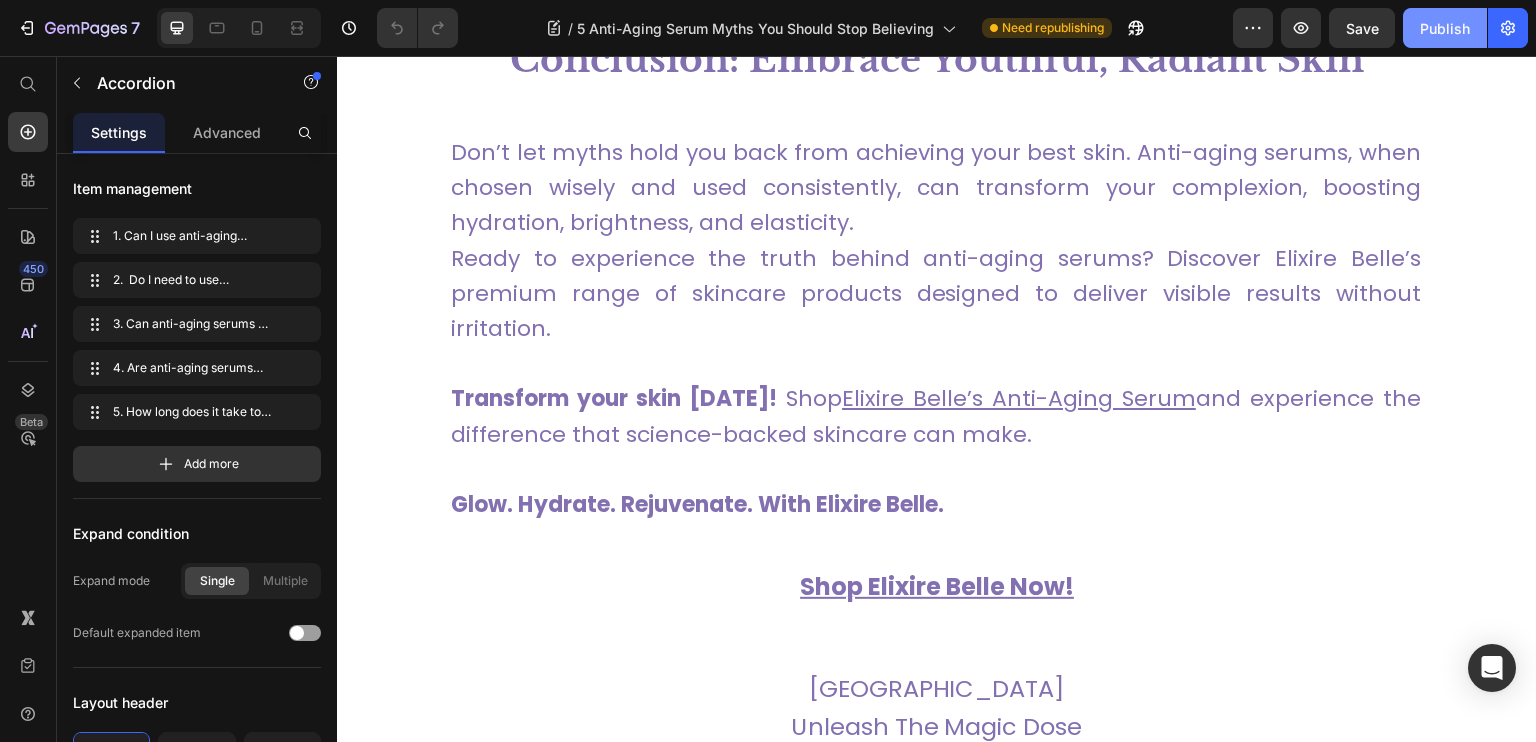click on "Publish" at bounding box center [1445, 28] 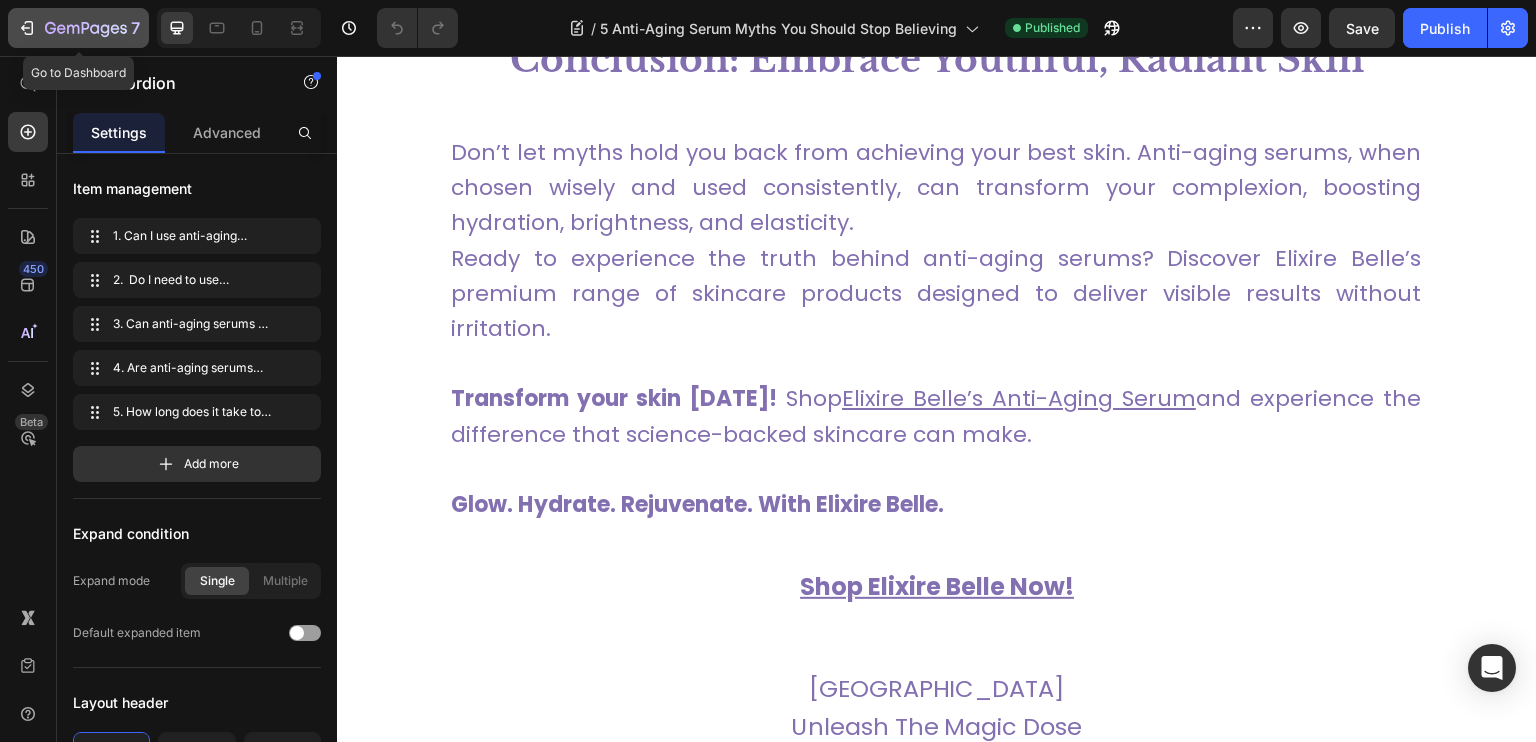 click 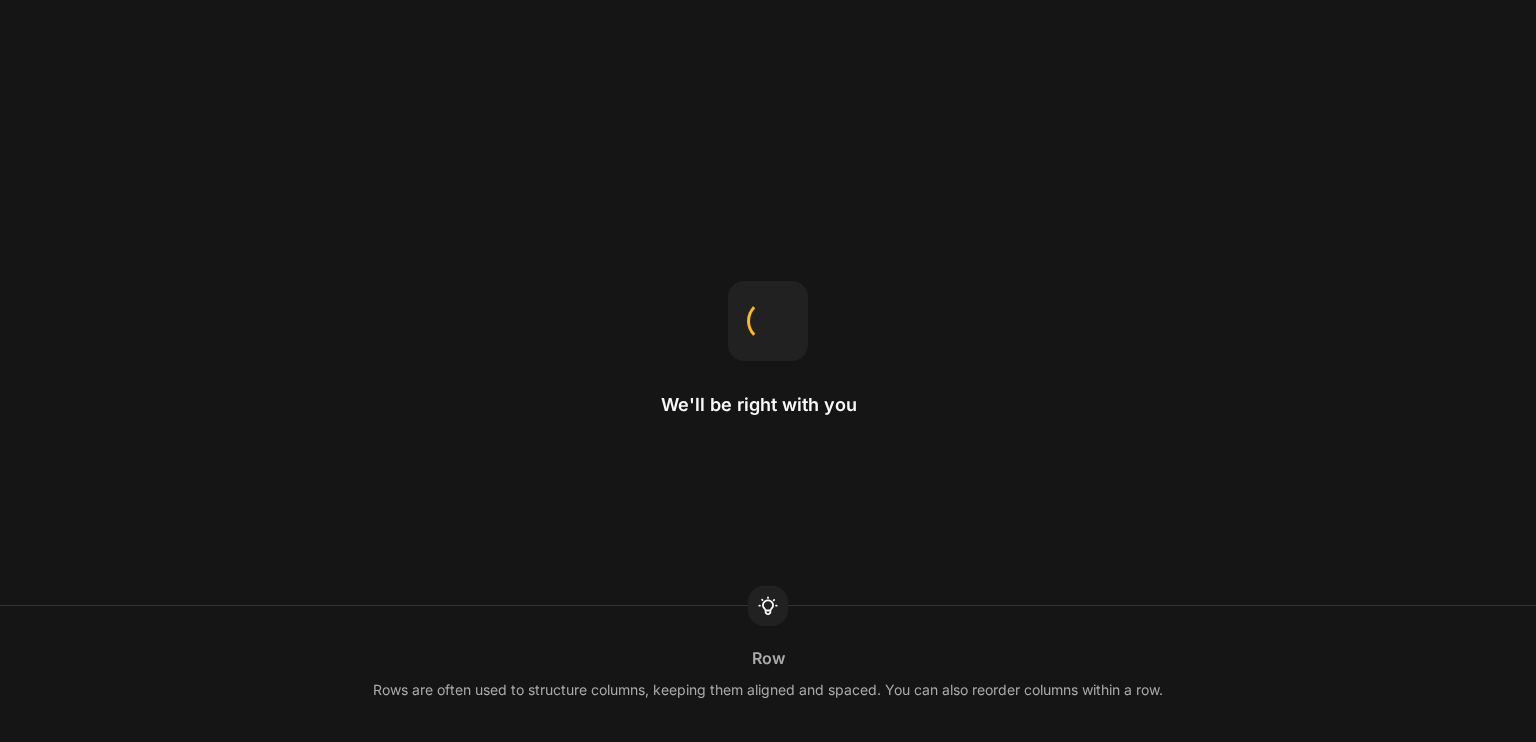 scroll, scrollTop: 0, scrollLeft: 0, axis: both 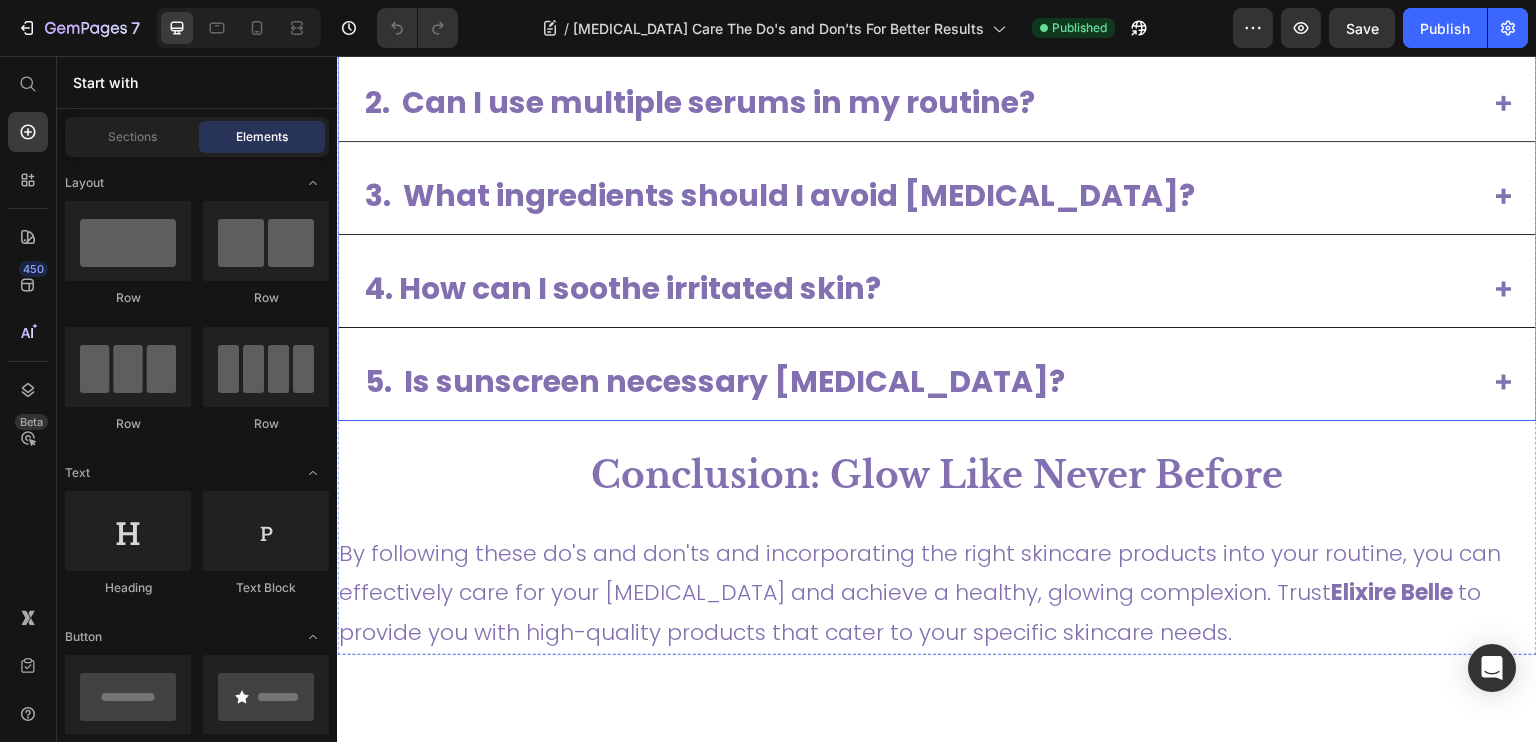 click on "1. How often should I perform a [MEDICAL_DATA]?" at bounding box center (921, 10) 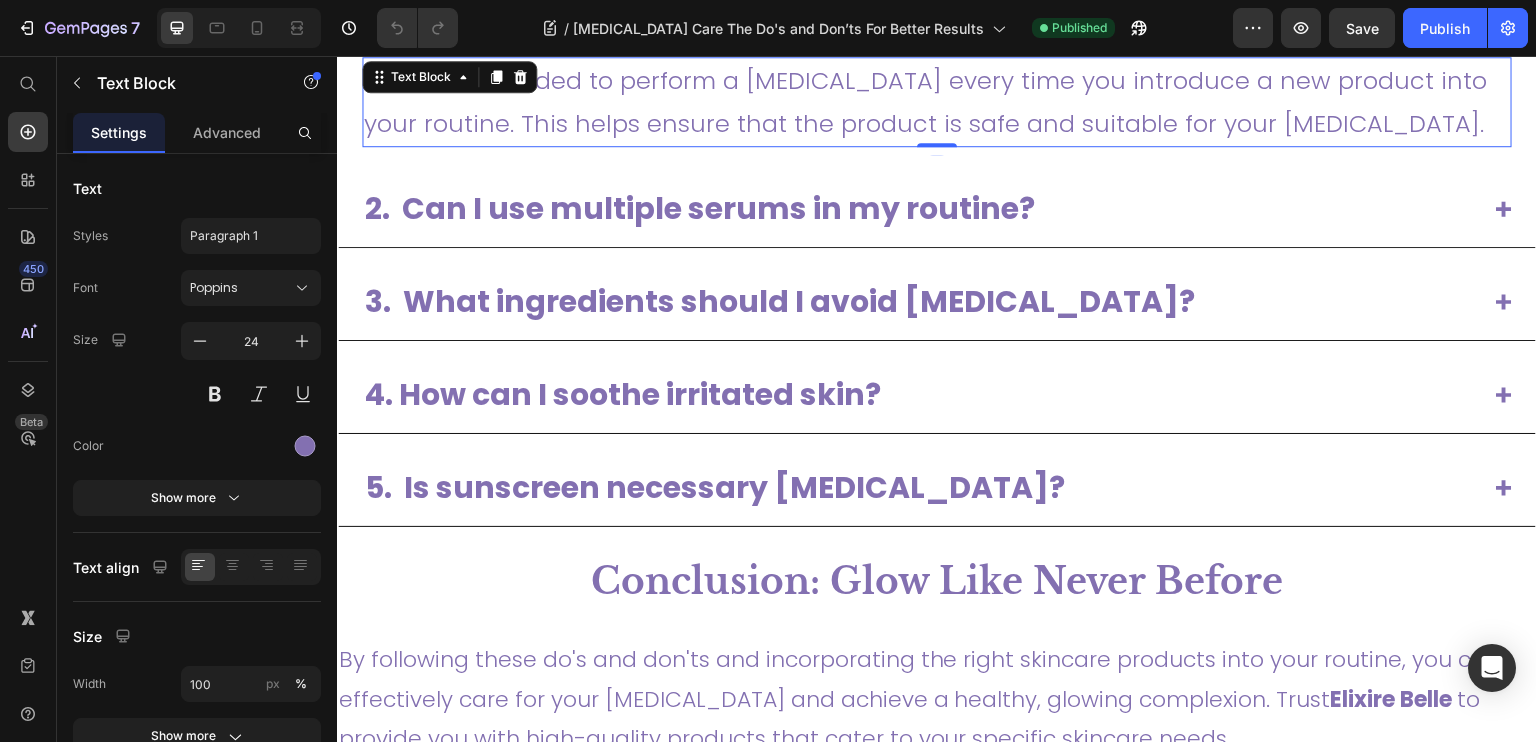 click on "It's recommended to perform a patch test every time you introduce a new product into your routine. This helps ensure that the product is safe and suitable for your sensitive skin." at bounding box center [937, 102] 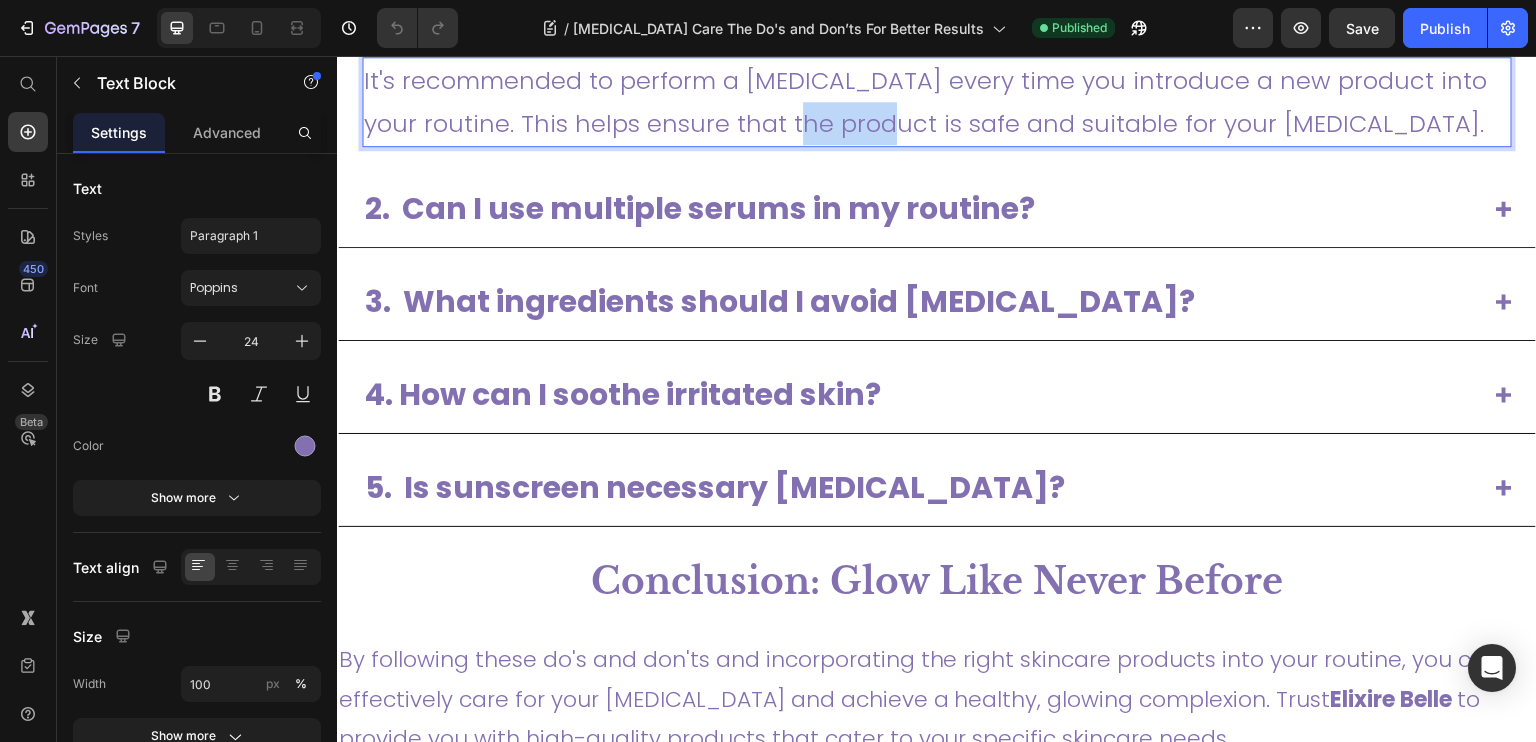 click on "It's recommended to perform a patch test every time you introduce a new product into your routine. This helps ensure that the product is safe and suitable for your sensitive skin." at bounding box center [937, 102] 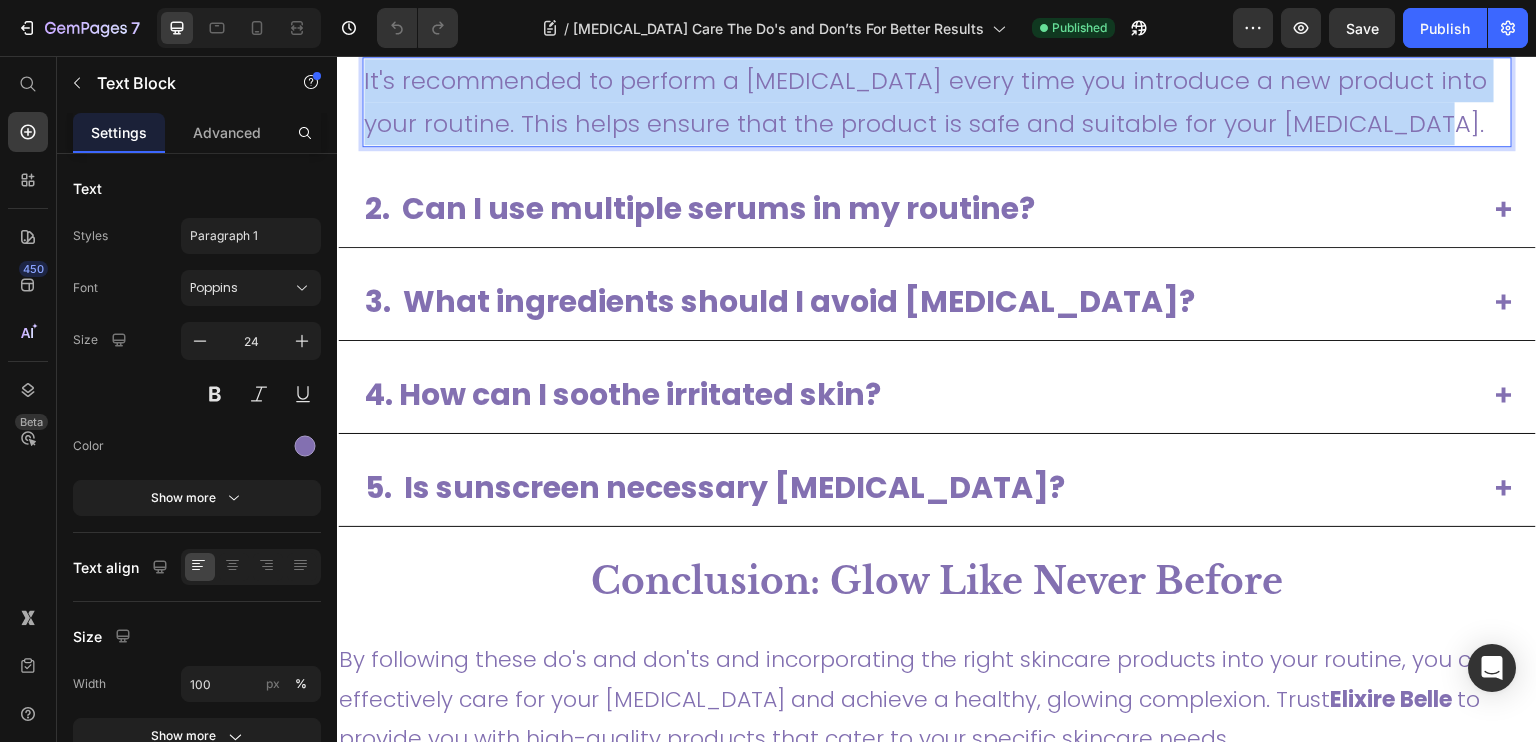 click on "It's recommended to perform a patch test every time you introduce a new product into your routine. This helps ensure that the product is safe and suitable for your sensitive skin." at bounding box center (937, 102) 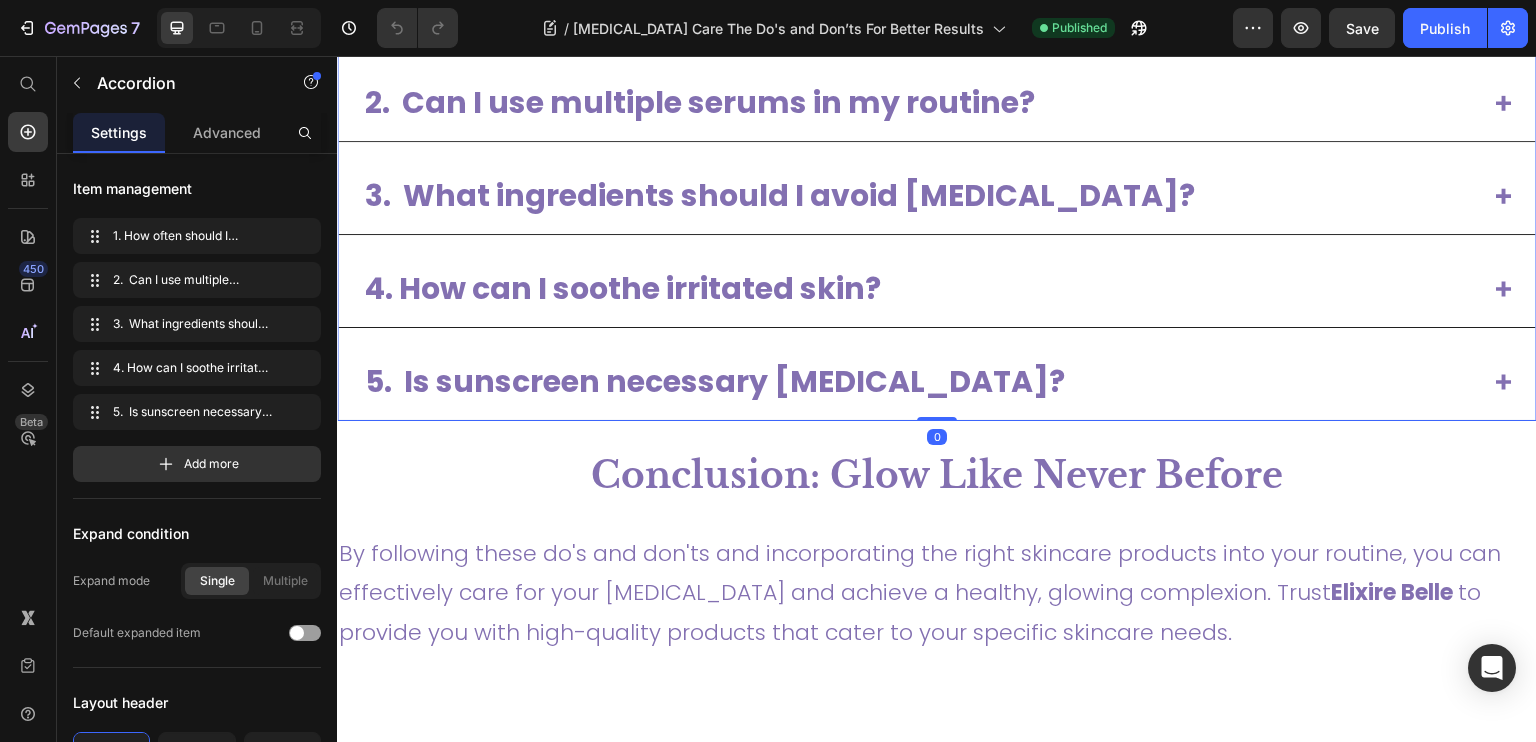 click on "1. How often should I perform a [MEDICAL_DATA]?" at bounding box center (749, 9) 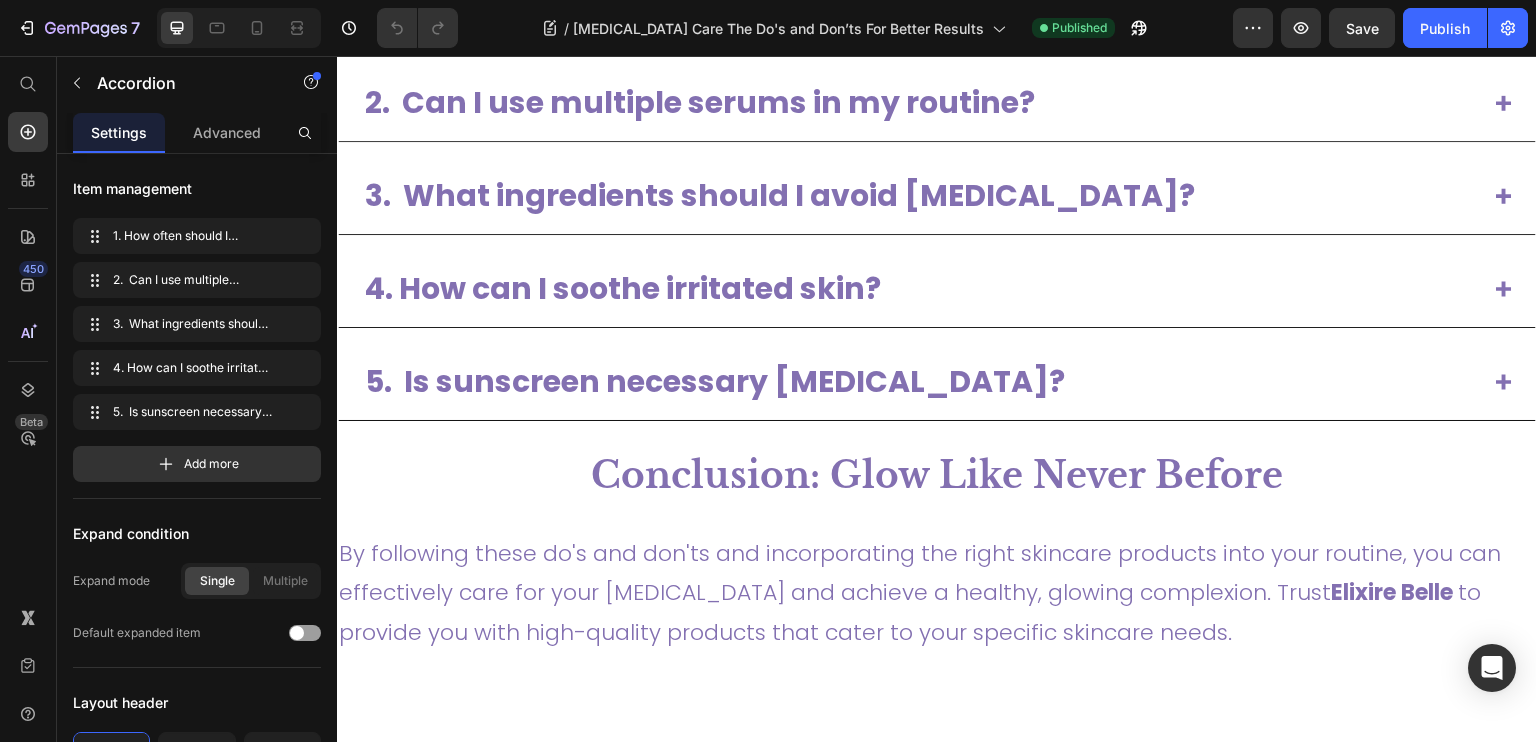 click on "1. How often should I perform a [MEDICAL_DATA]?" at bounding box center [749, 9] 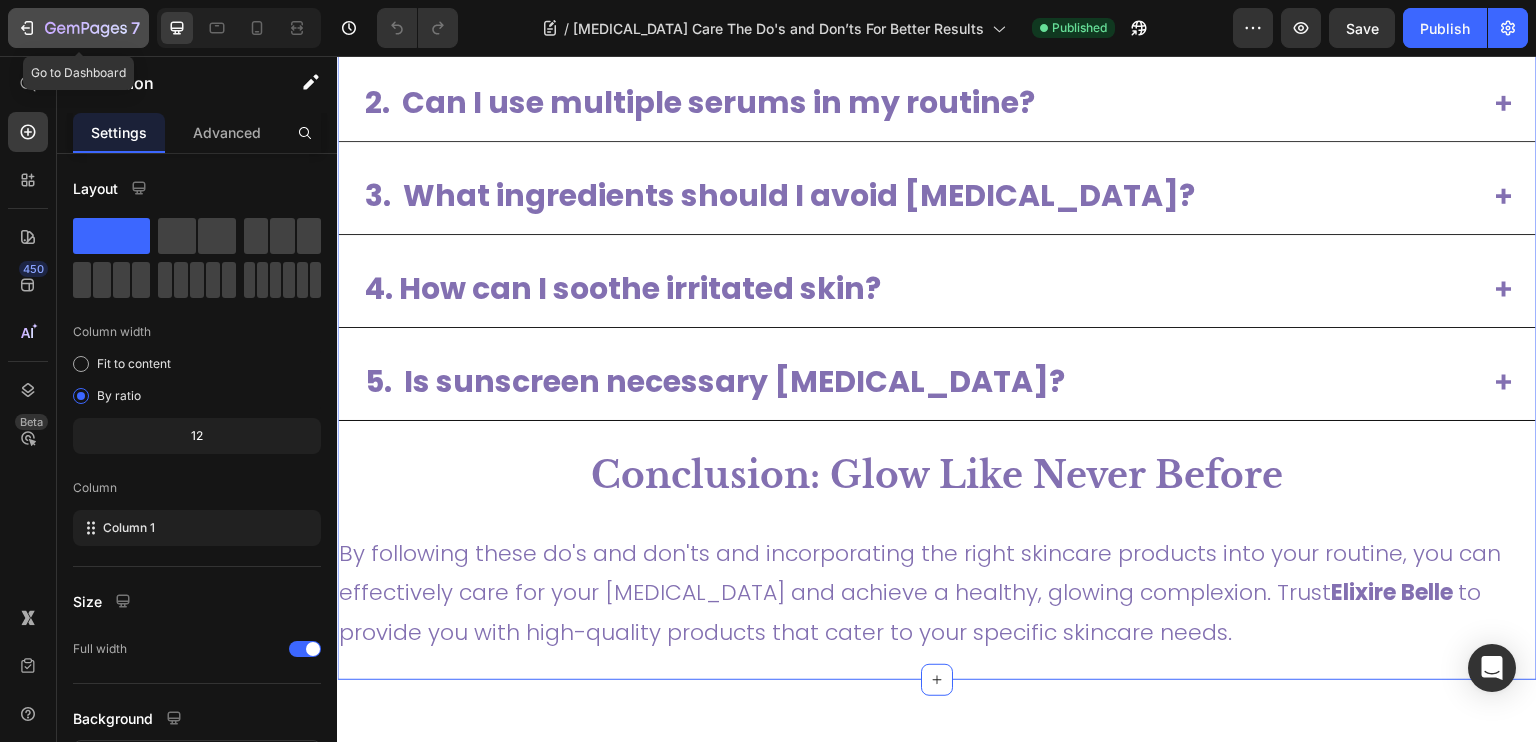 click 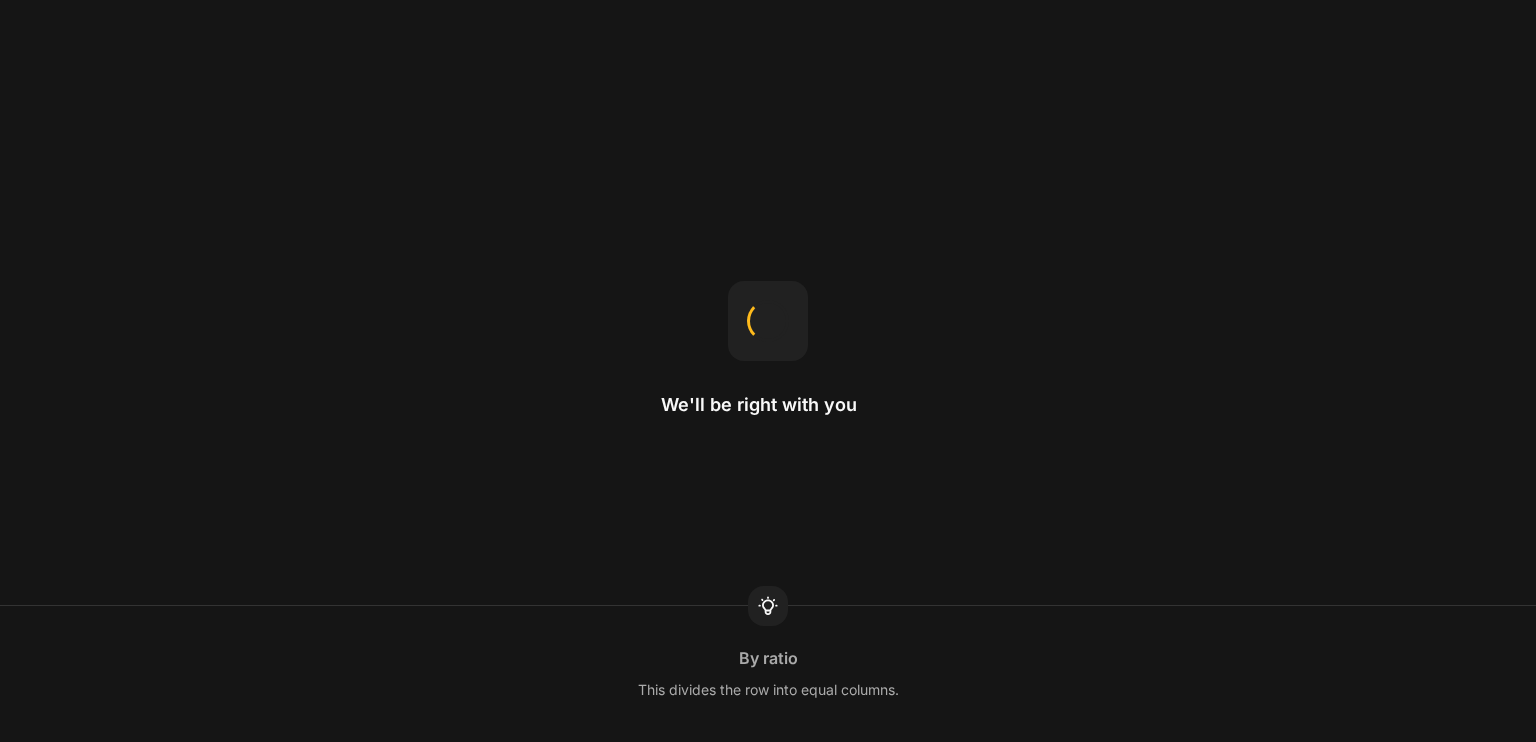 scroll, scrollTop: 0, scrollLeft: 0, axis: both 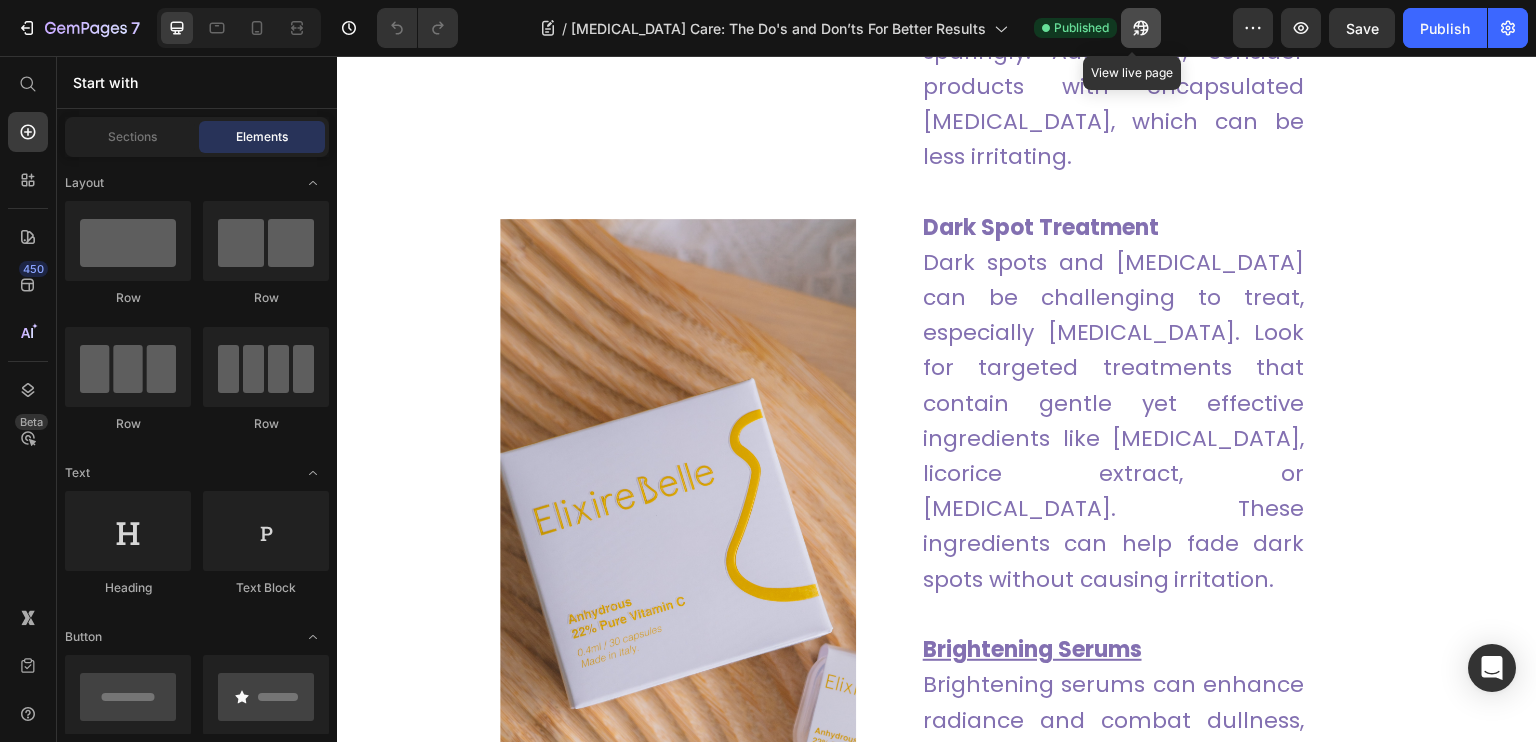 click 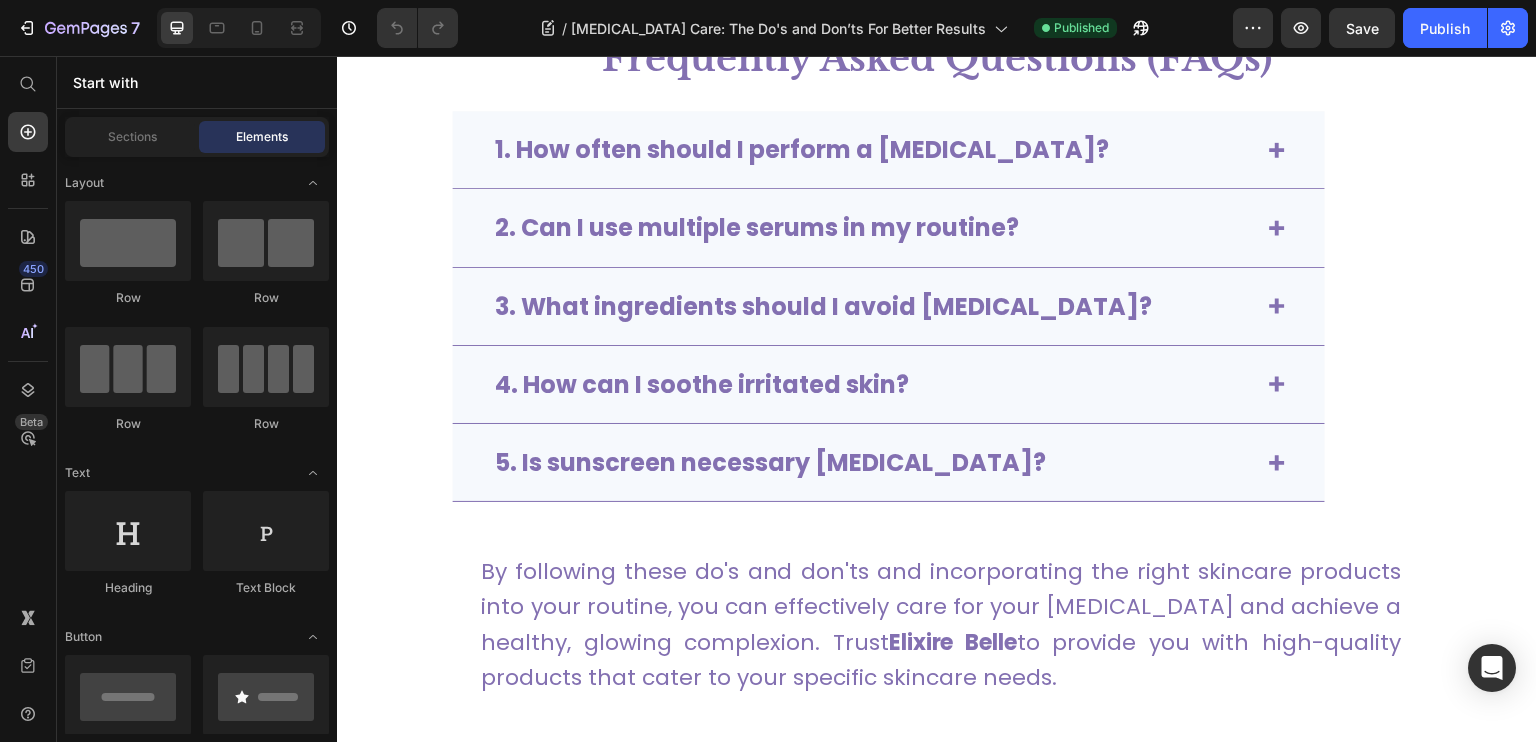 scroll, scrollTop: 8148, scrollLeft: 0, axis: vertical 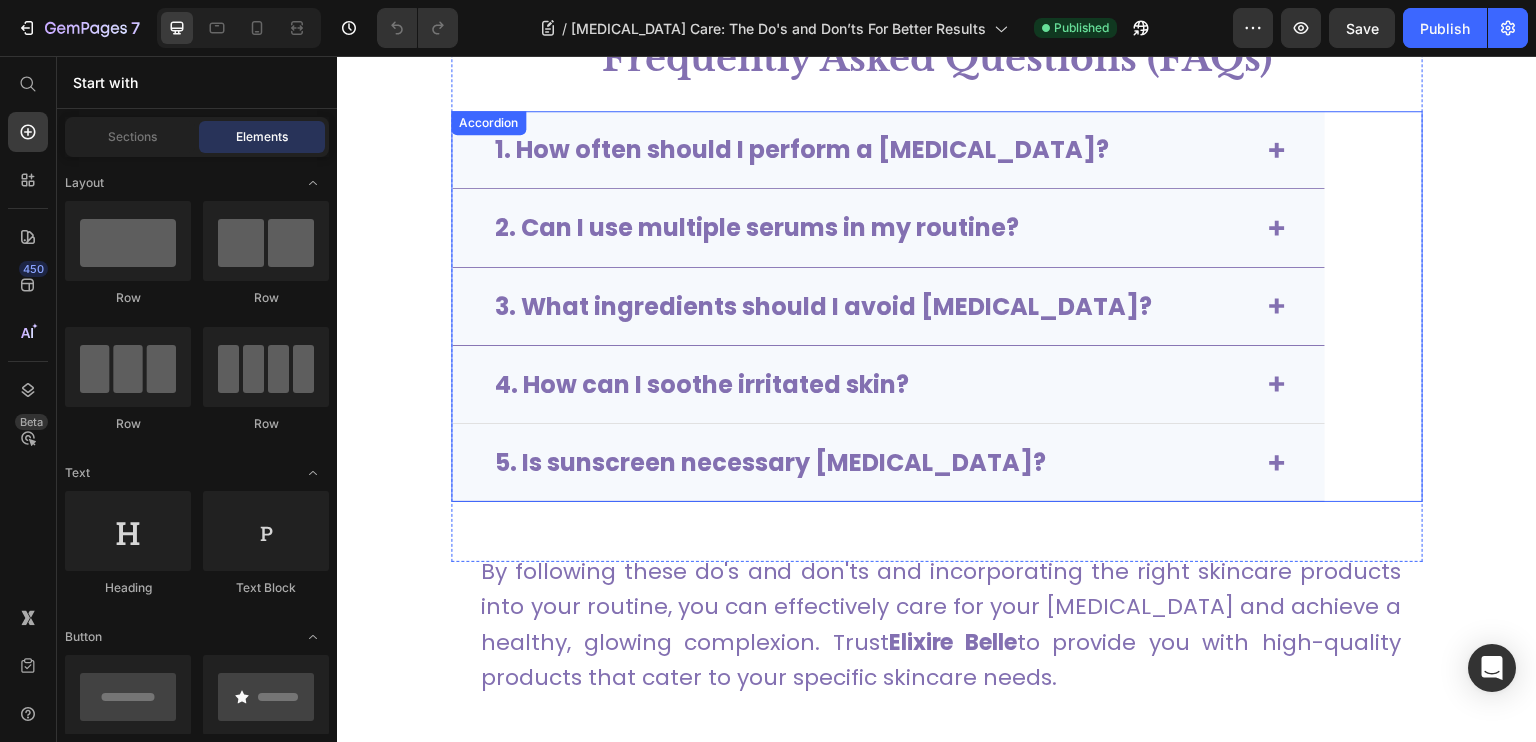 click on "4. How can I soothe irritated skin?" at bounding box center [702, 384] 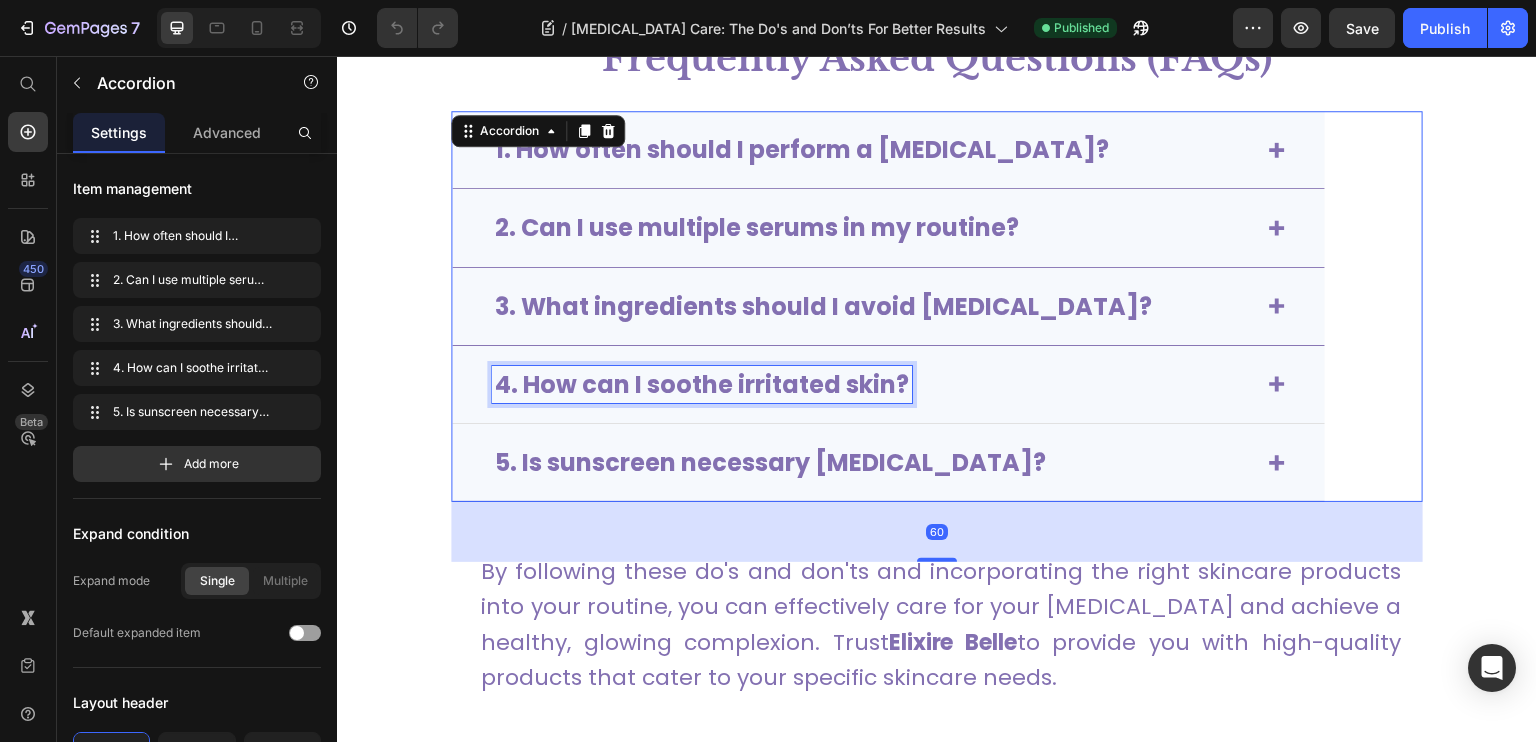 click on "4. How can I soothe irritated skin?" at bounding box center [702, 384] 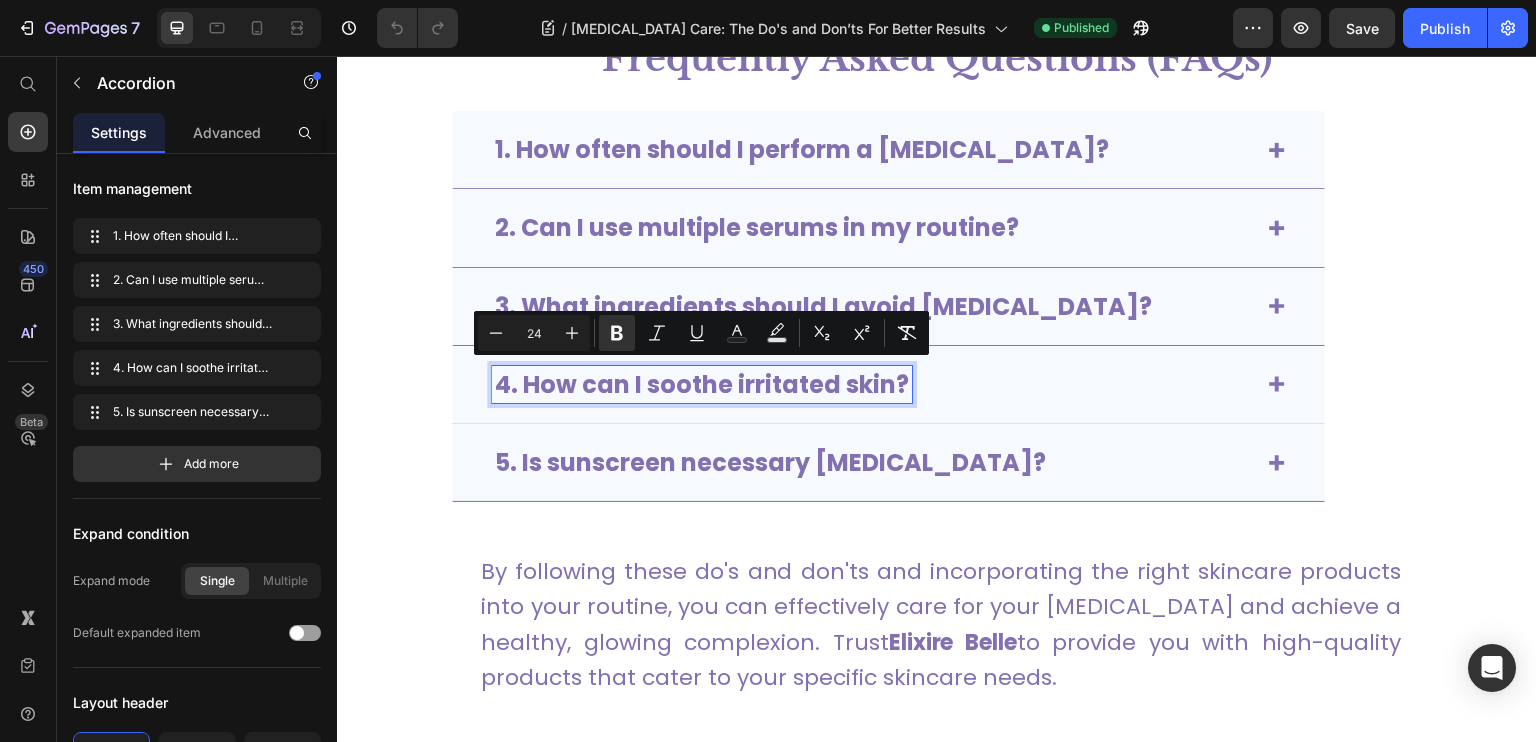 click on "4. How can I soothe irritated skin?" at bounding box center [872, 384] 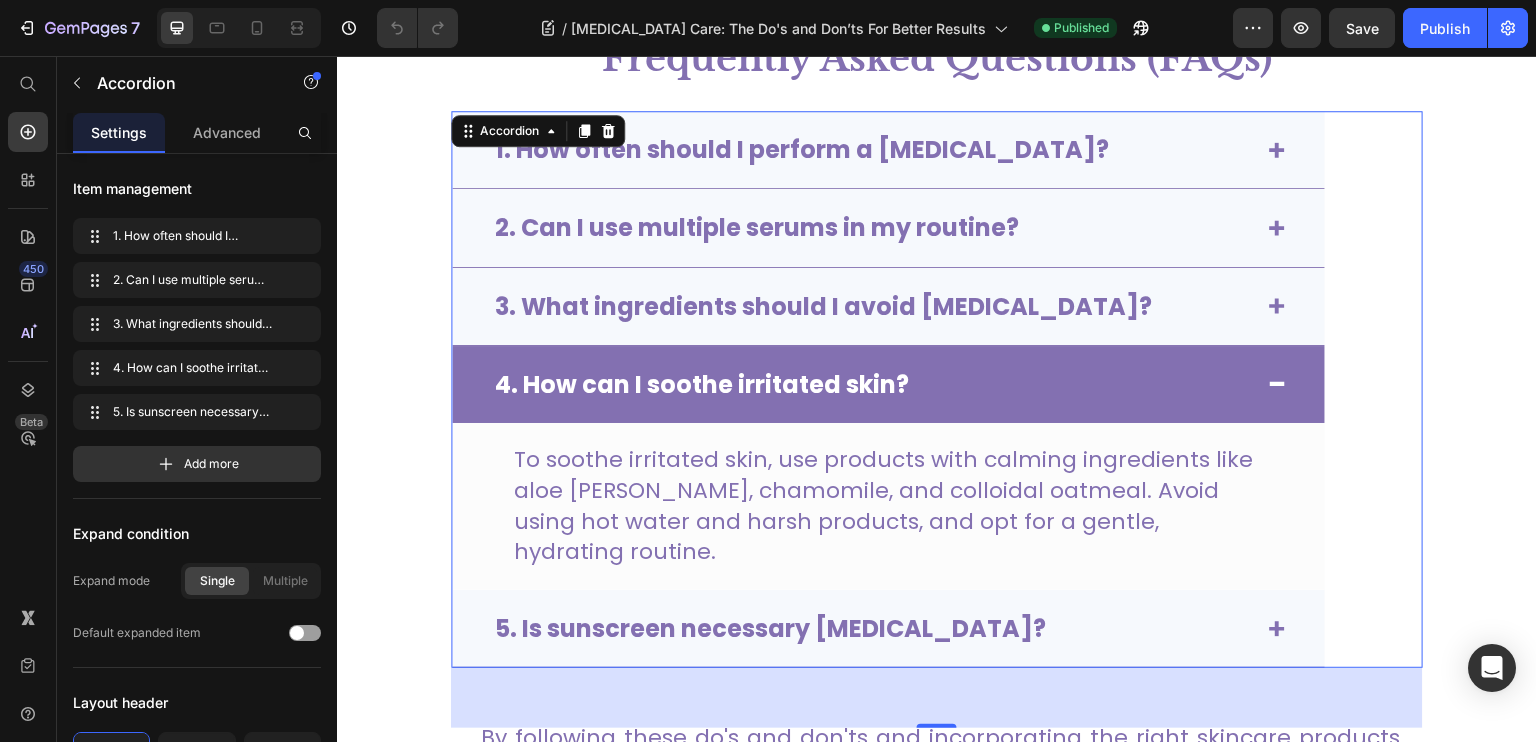 click on "4. How can I soothe irritated skin?" at bounding box center [872, 384] 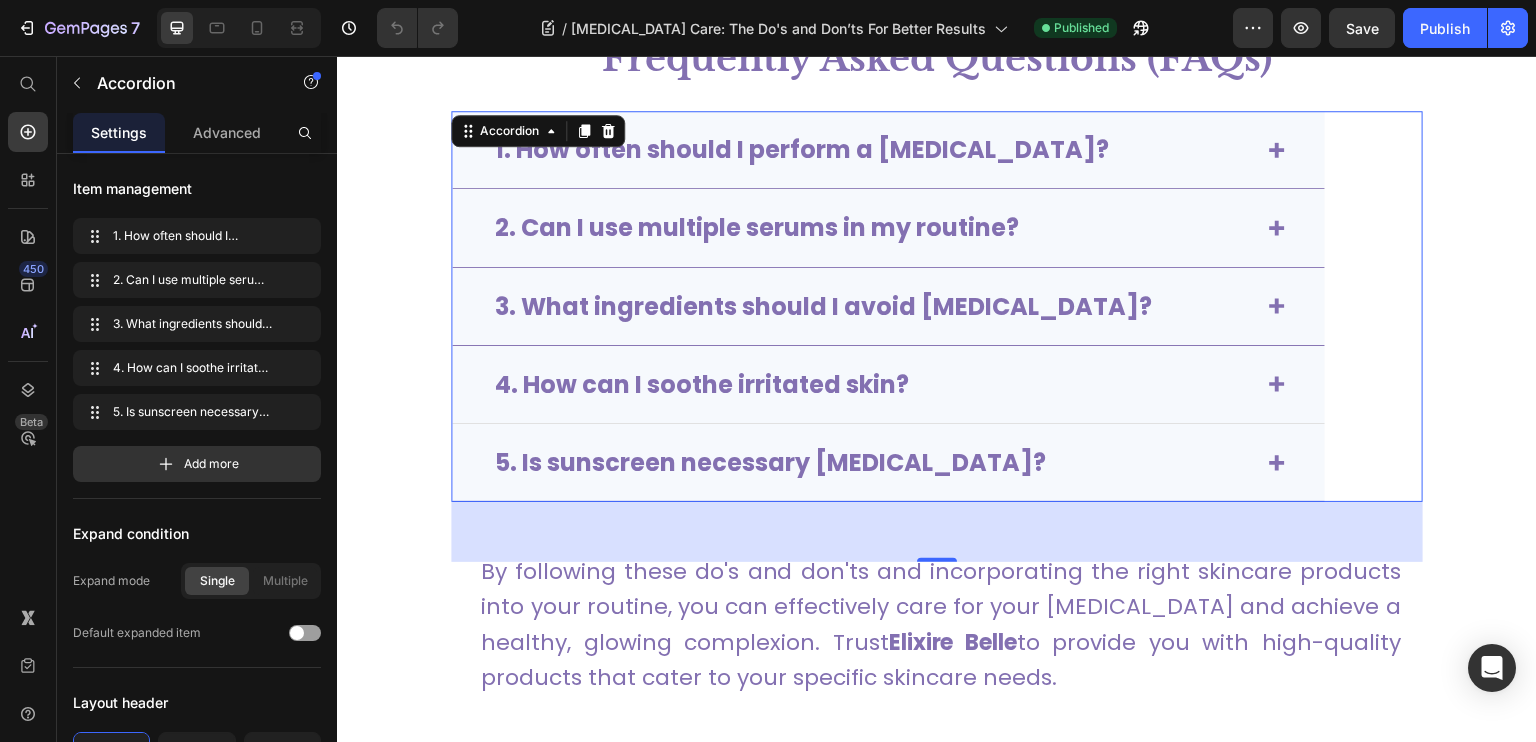 click on "4. How can I soothe irritated skin?" at bounding box center (888, 385) 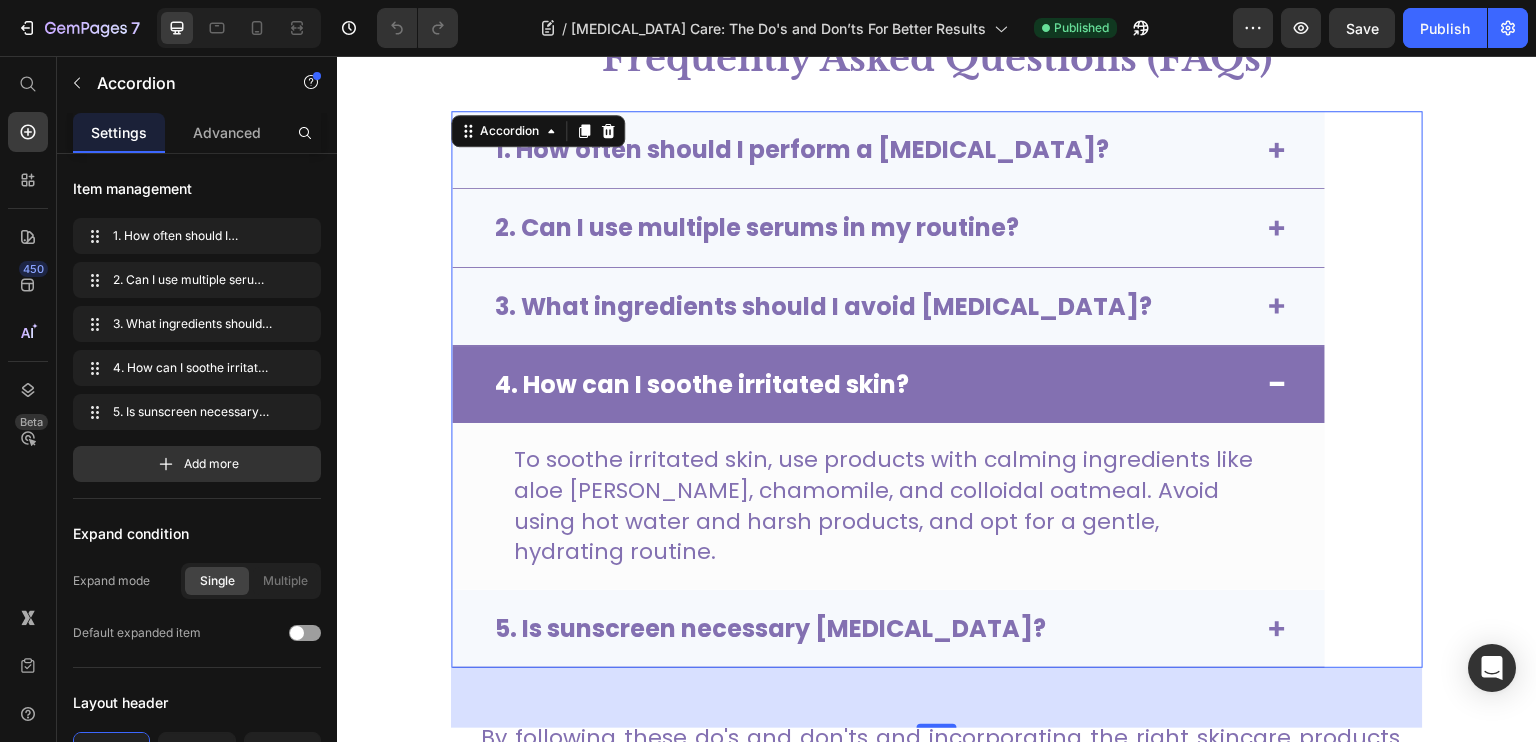 click on "4. How can I soothe irritated skin?" at bounding box center (888, 384) 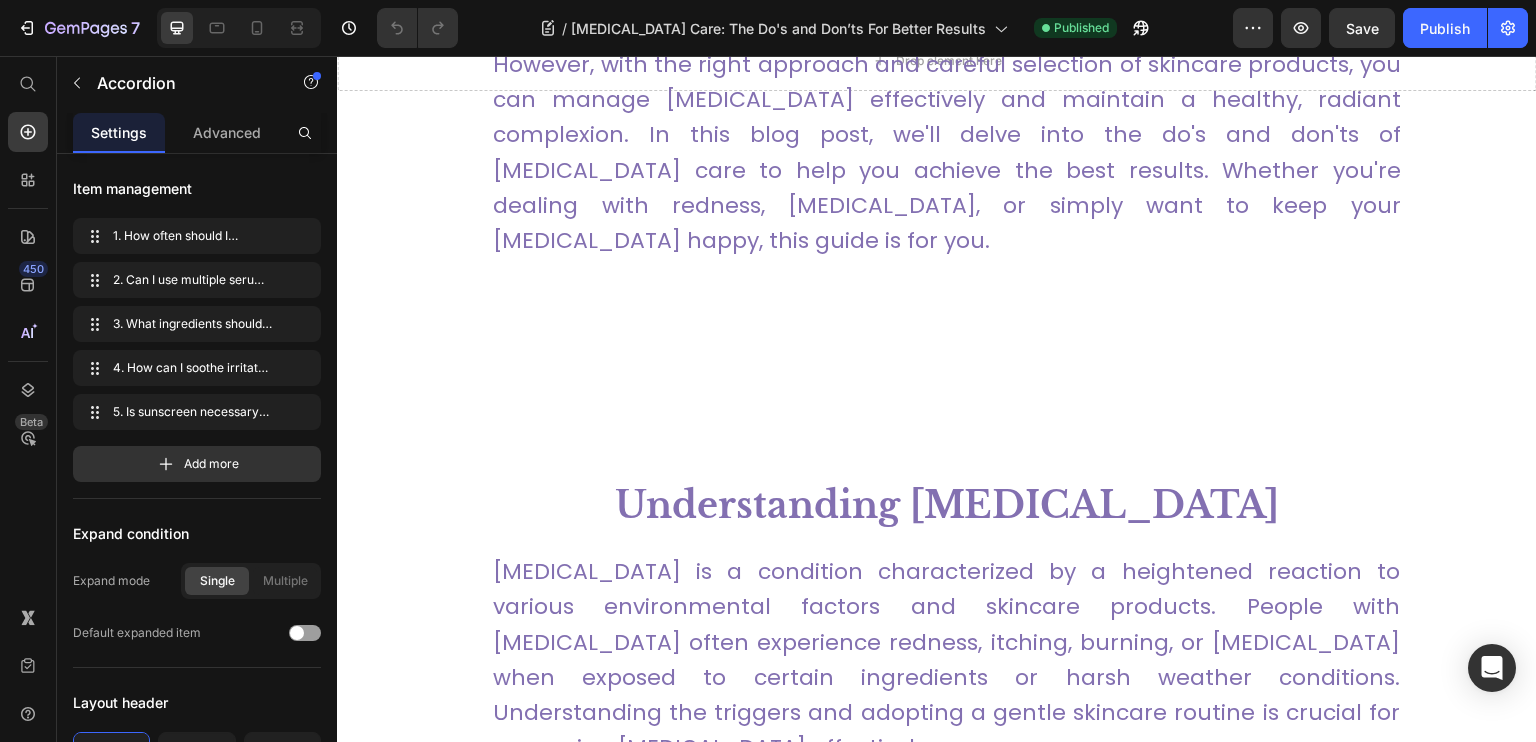 scroll, scrollTop: 1010, scrollLeft: 0, axis: vertical 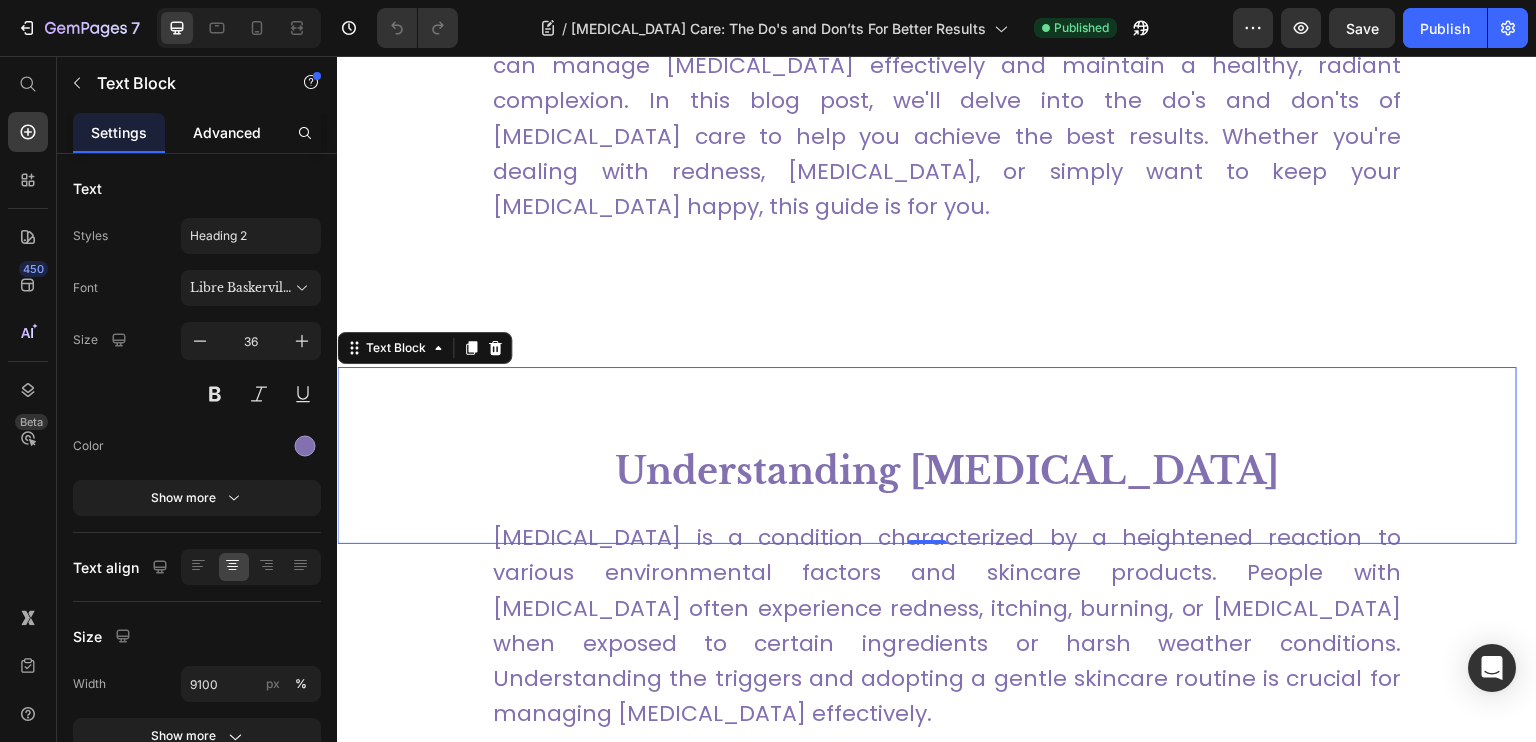 click on "Advanced" at bounding box center [227, 132] 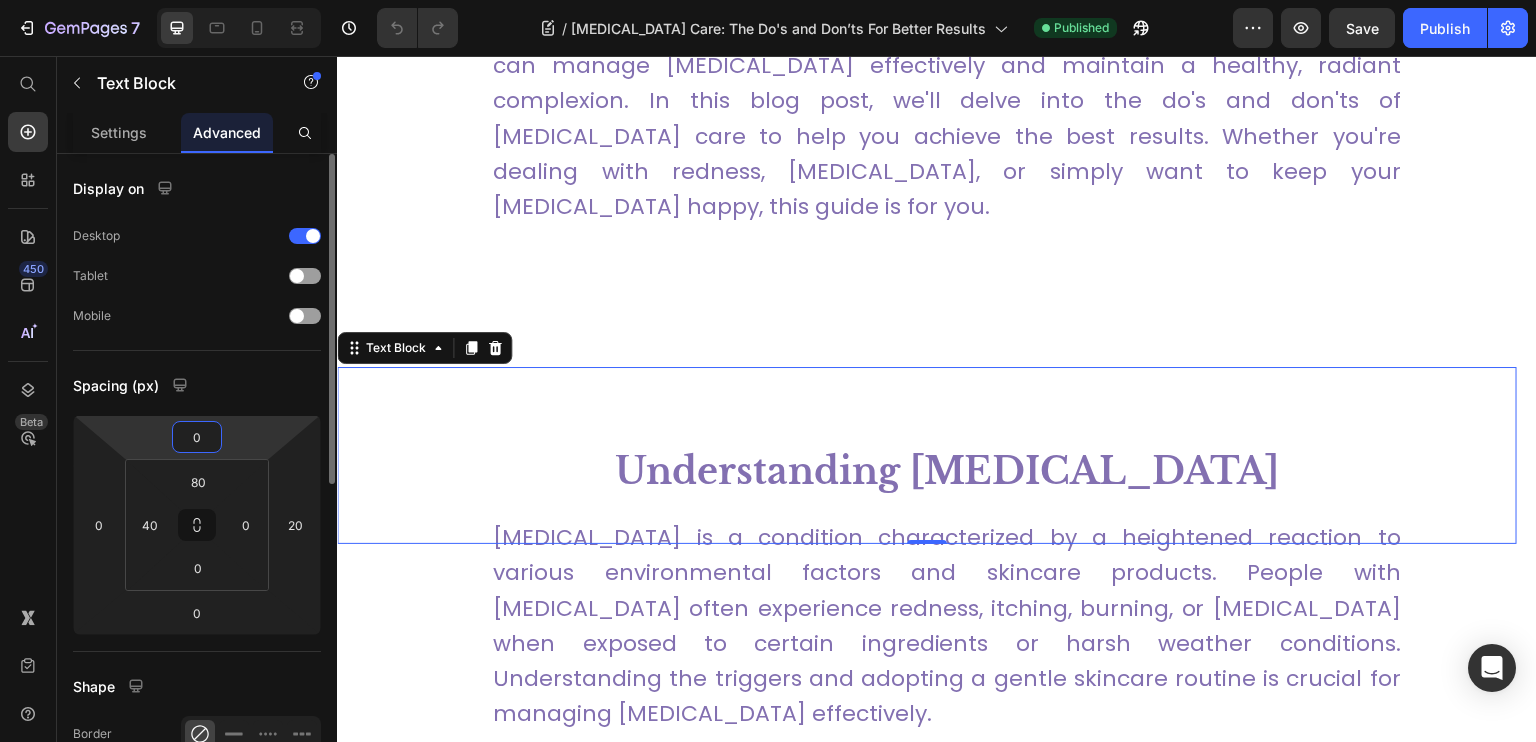 click on "0" at bounding box center [197, 437] 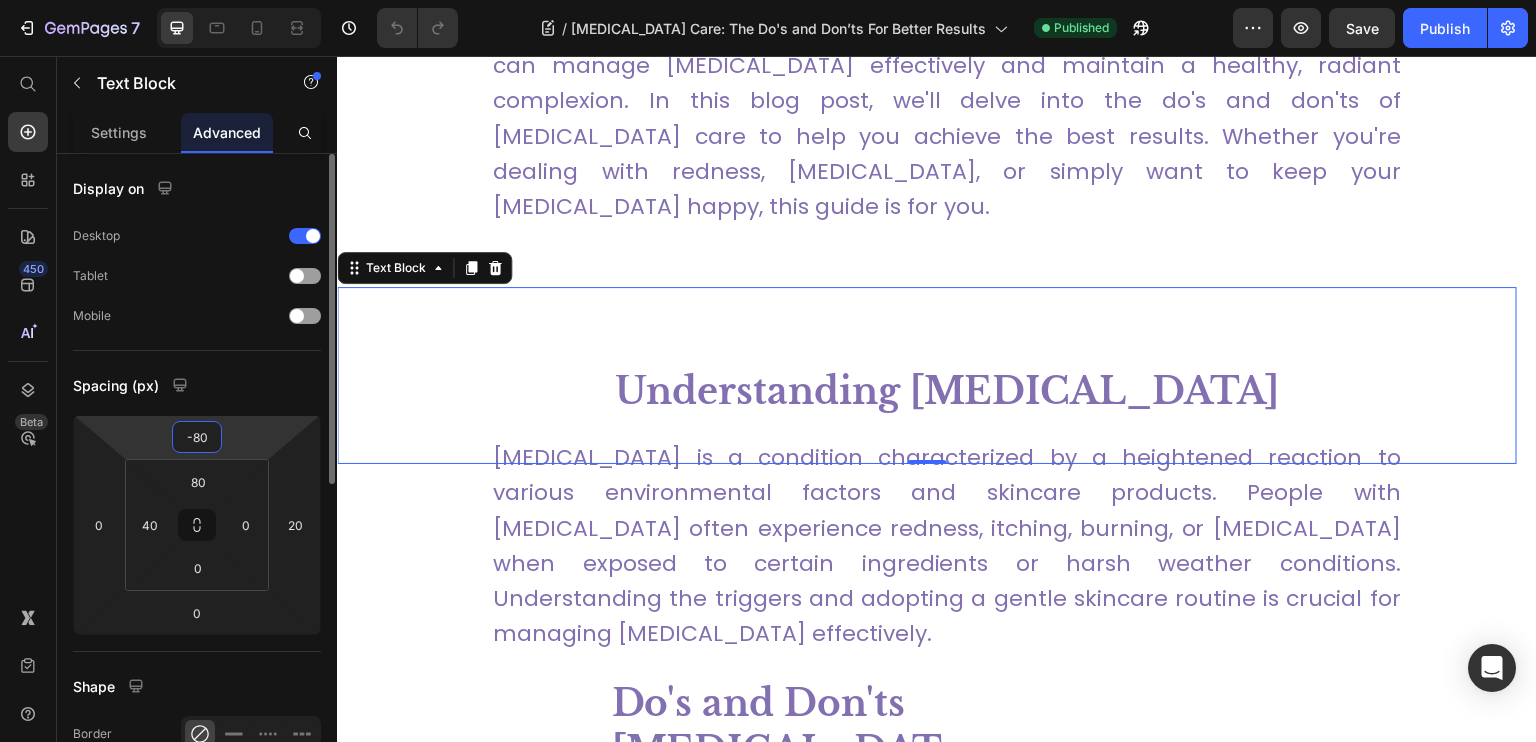 type on "-8" 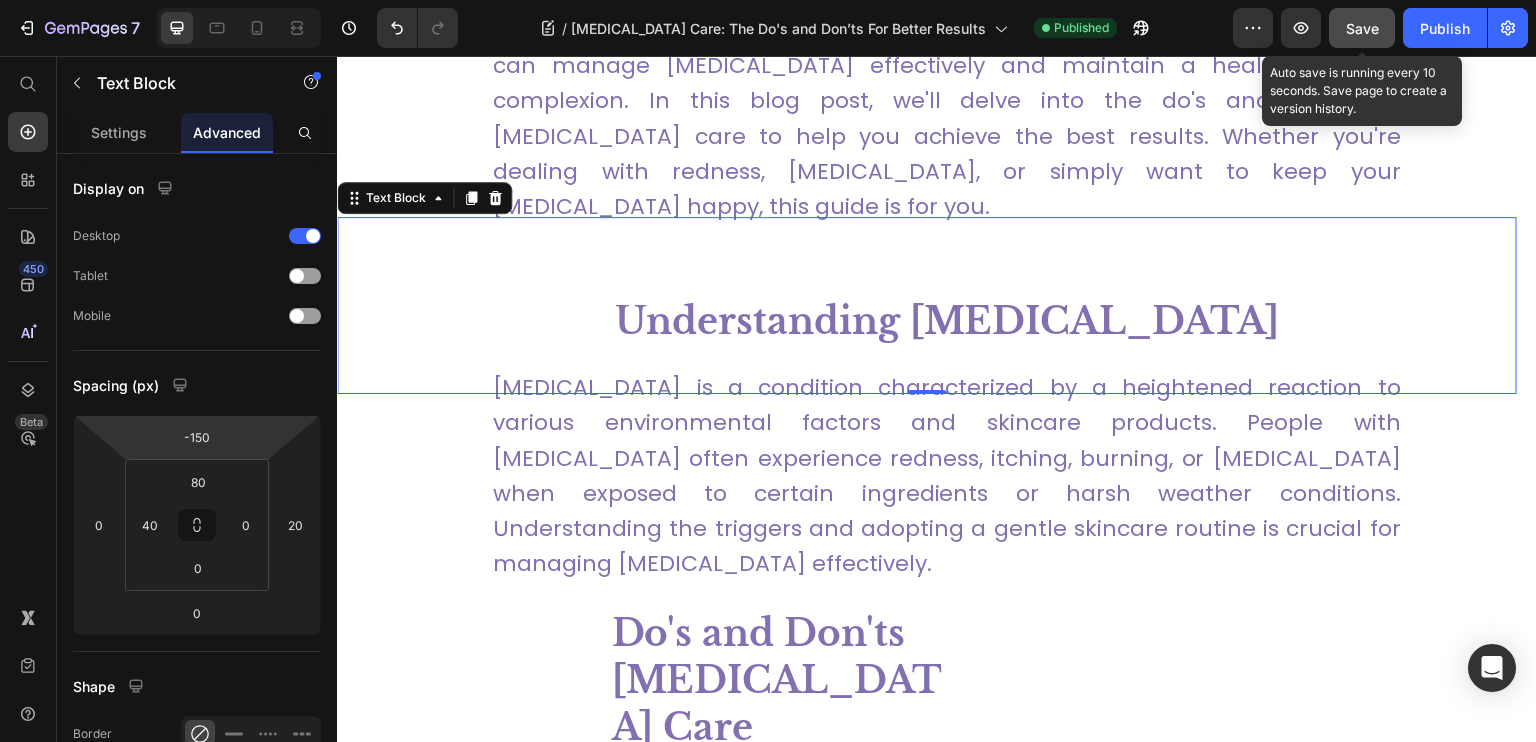 click on "Save" at bounding box center [1362, 28] 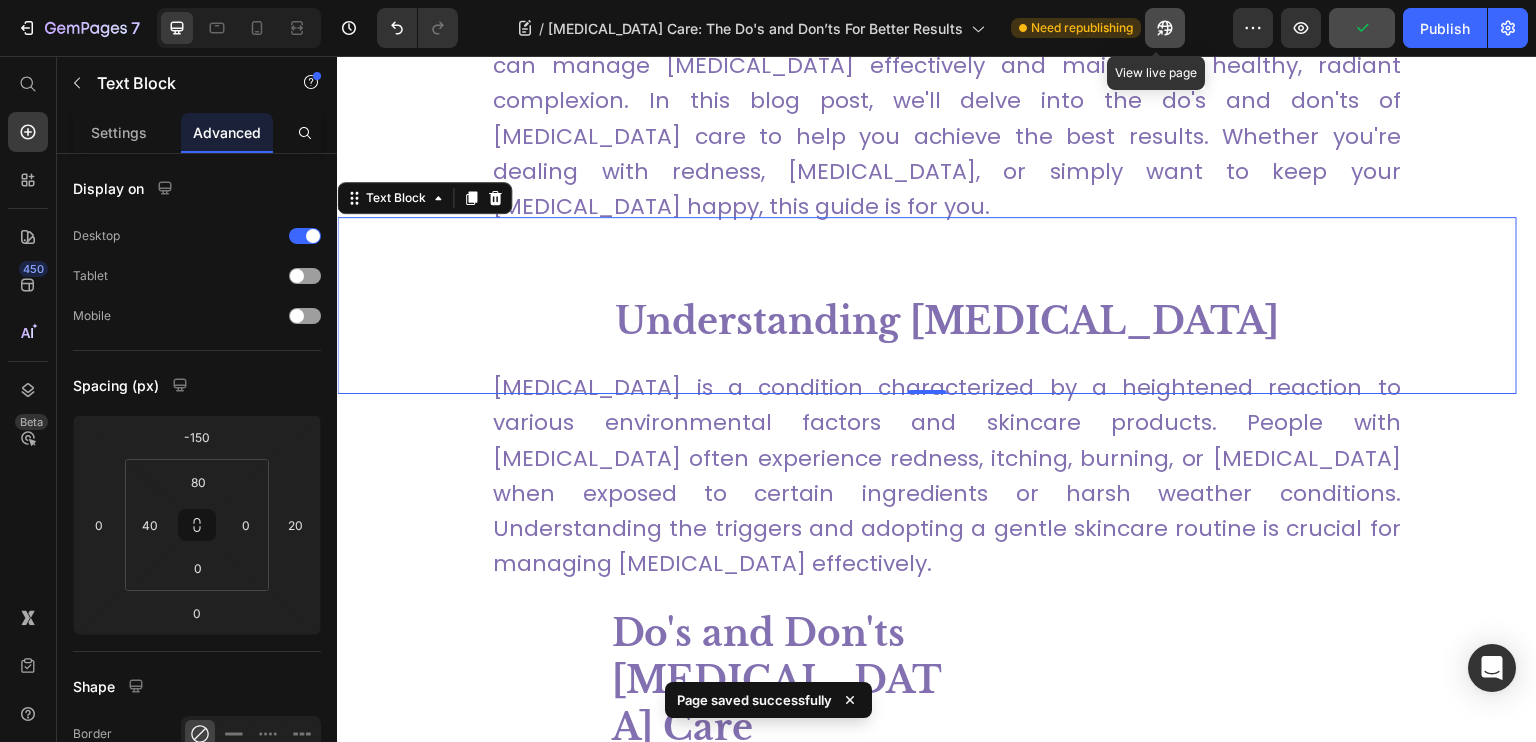 click 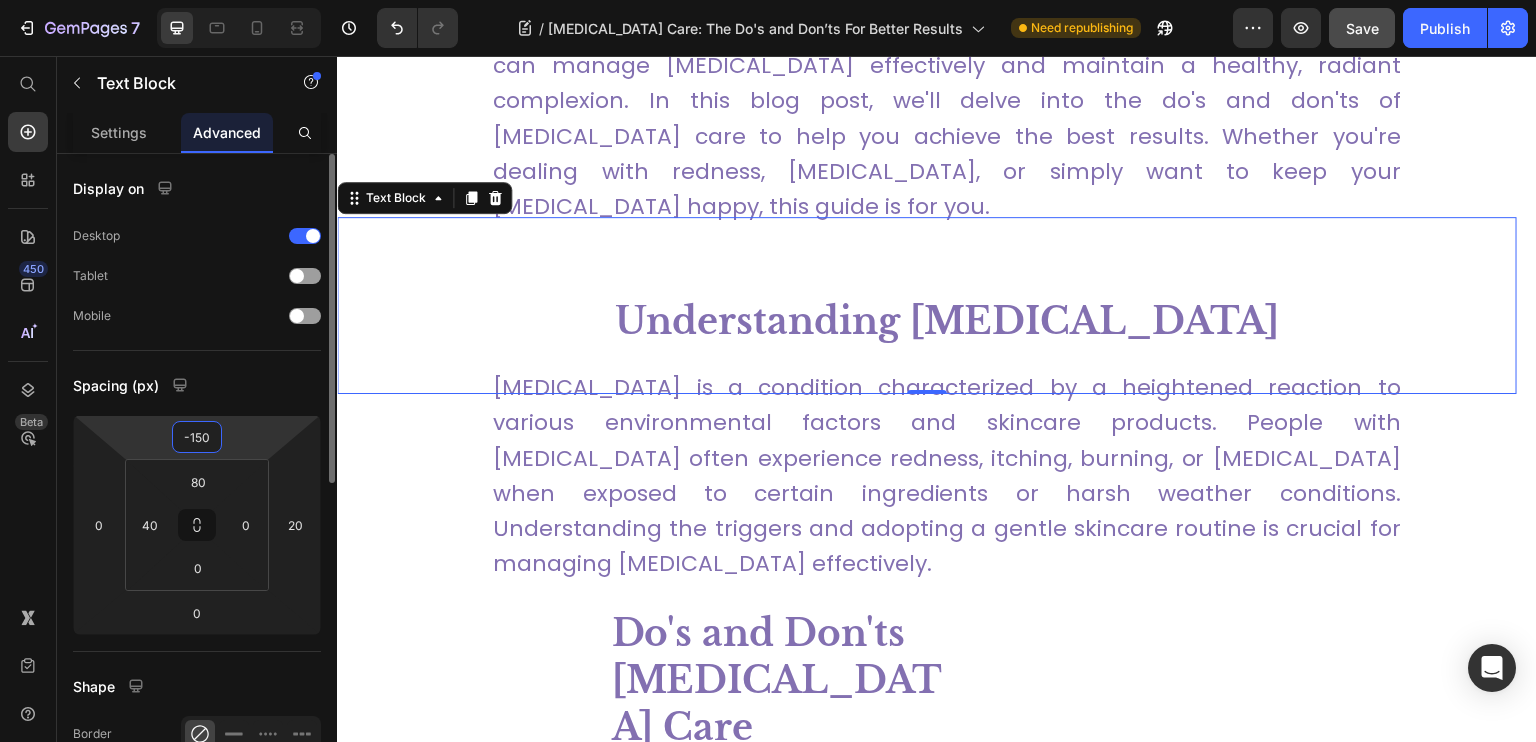 click on "-150" at bounding box center [197, 437] 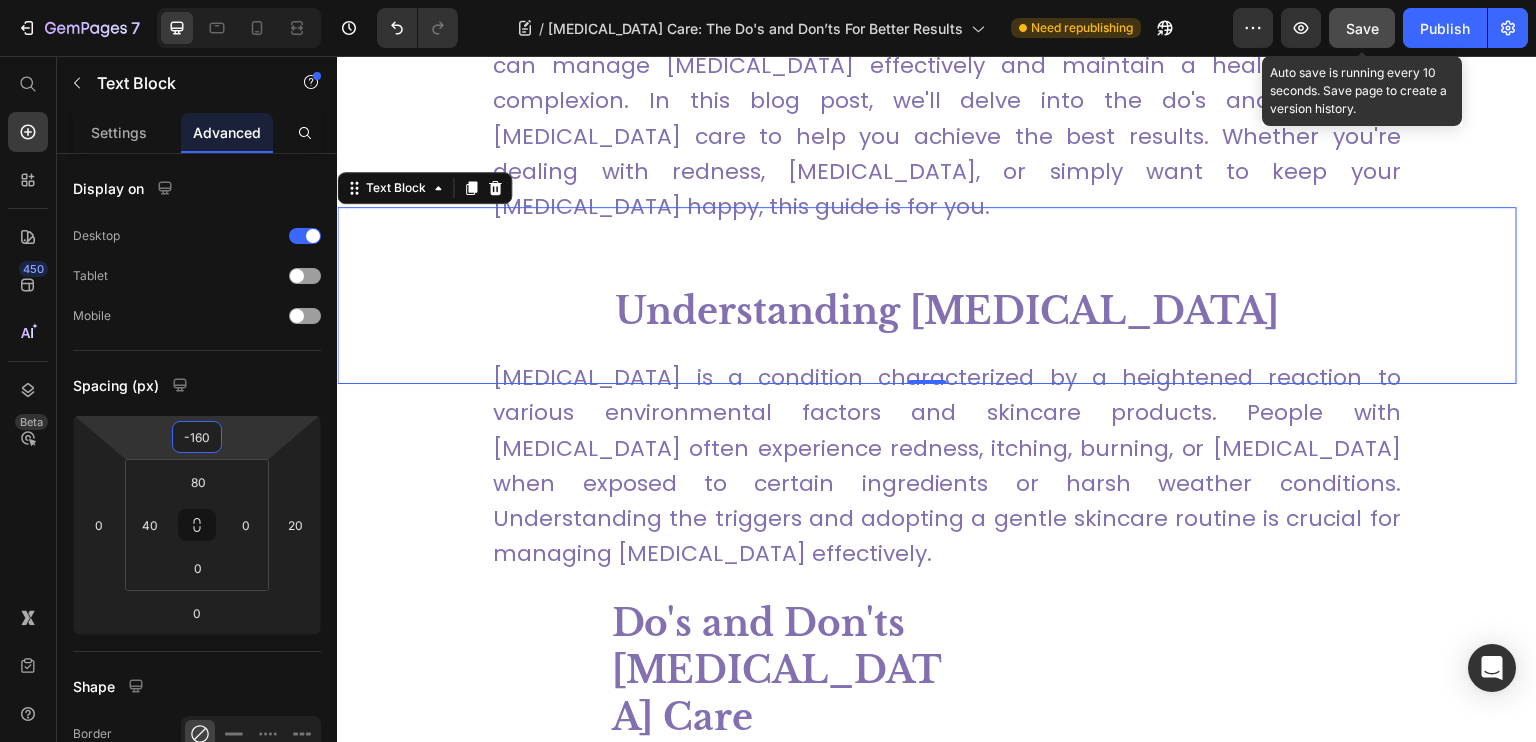 type on "-160" 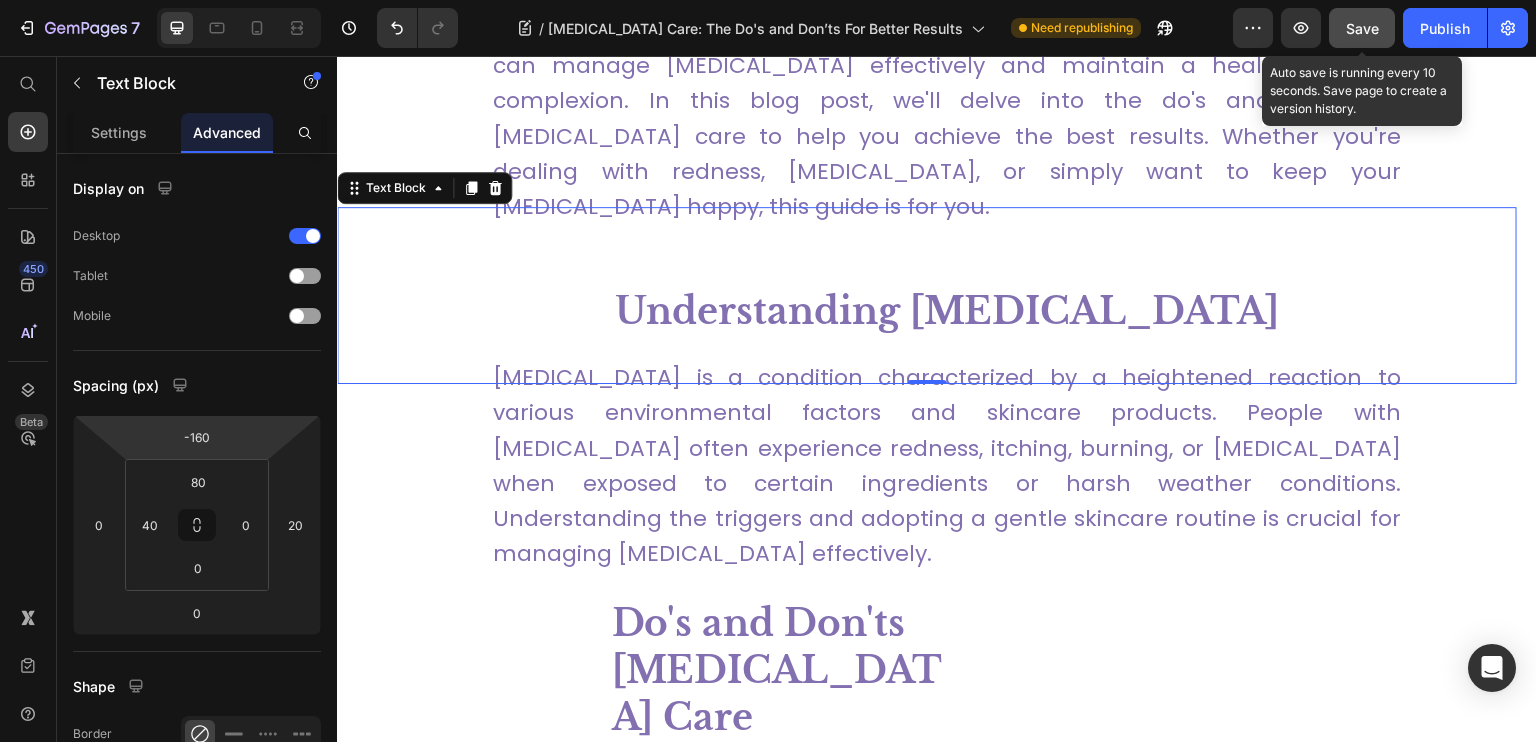 click on "Save" at bounding box center [1362, 28] 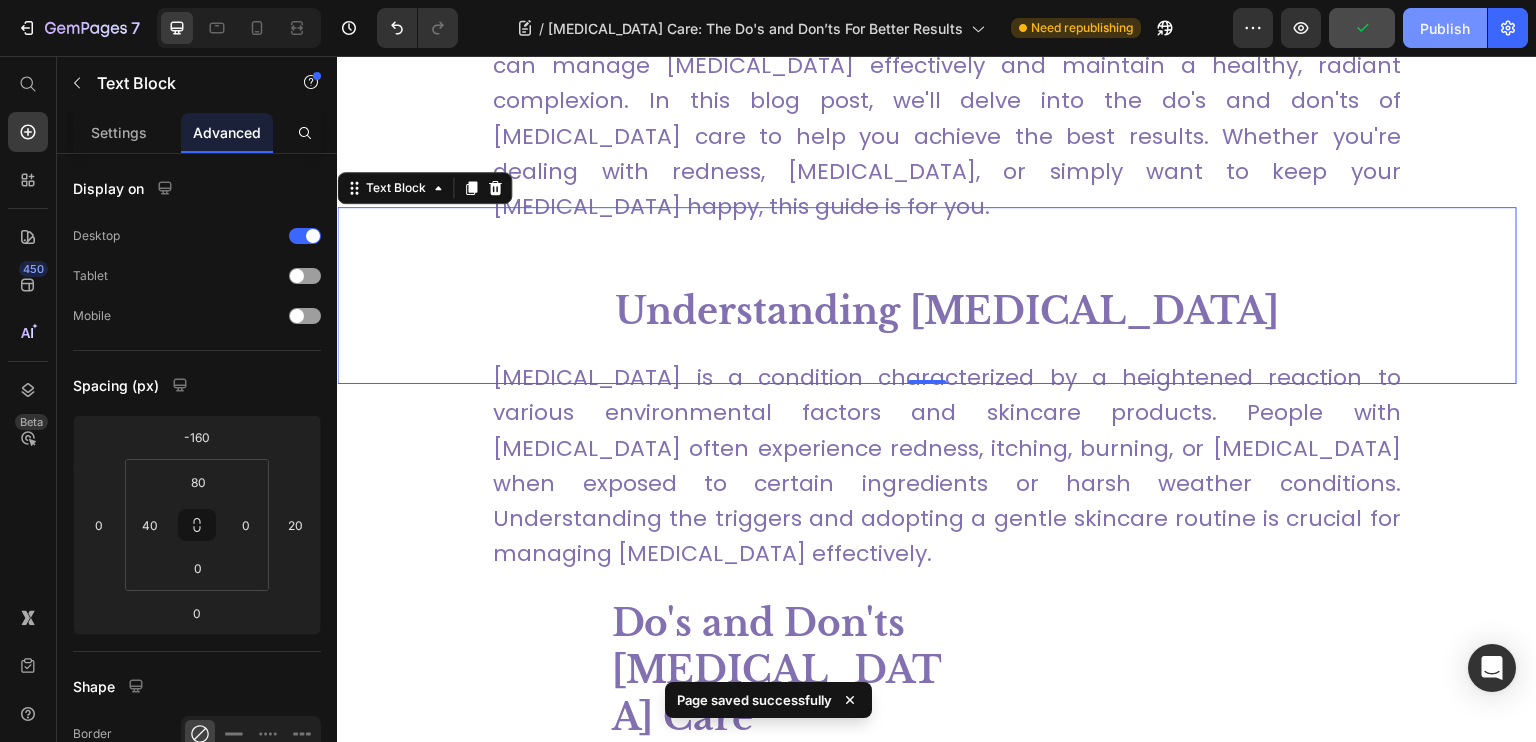 click on "Publish" at bounding box center [1445, 28] 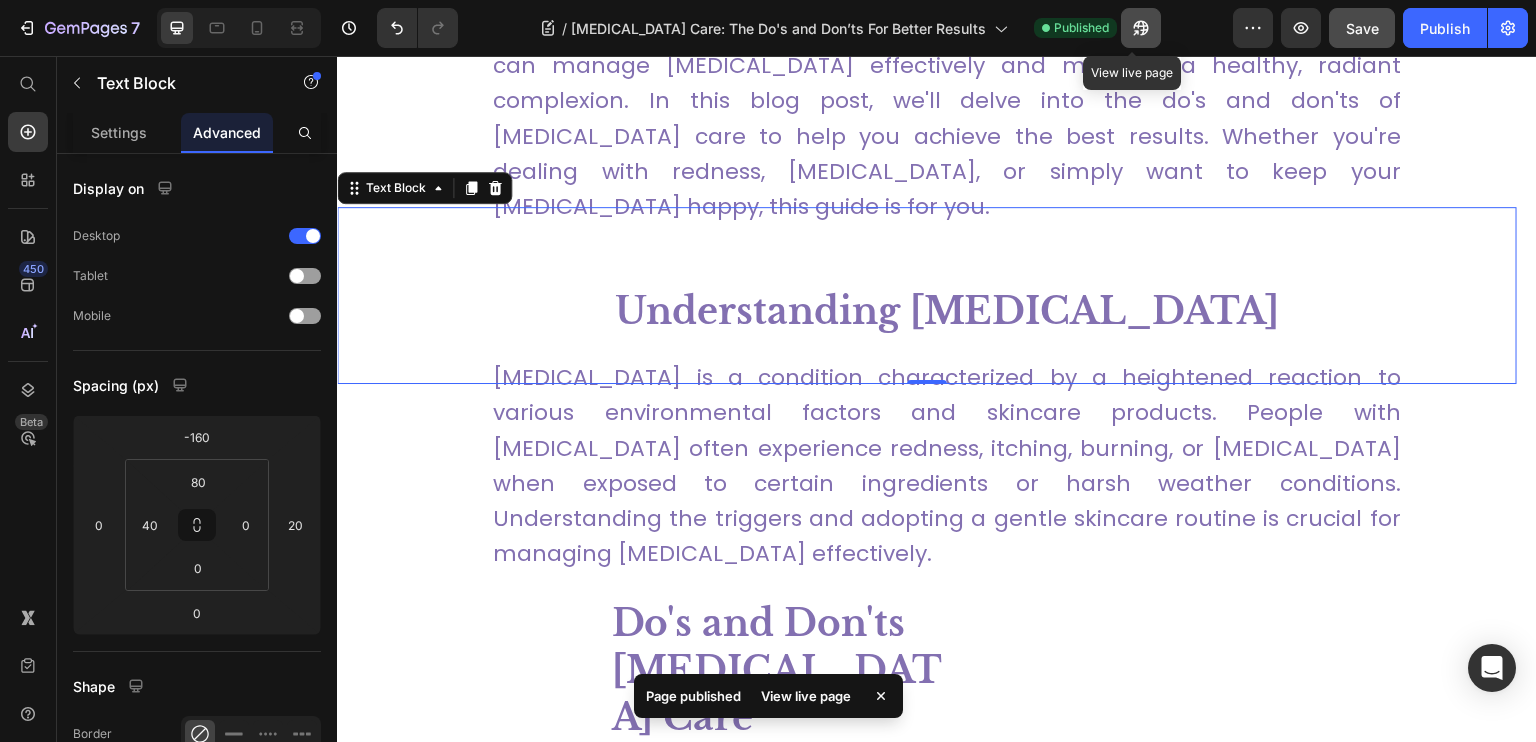 click 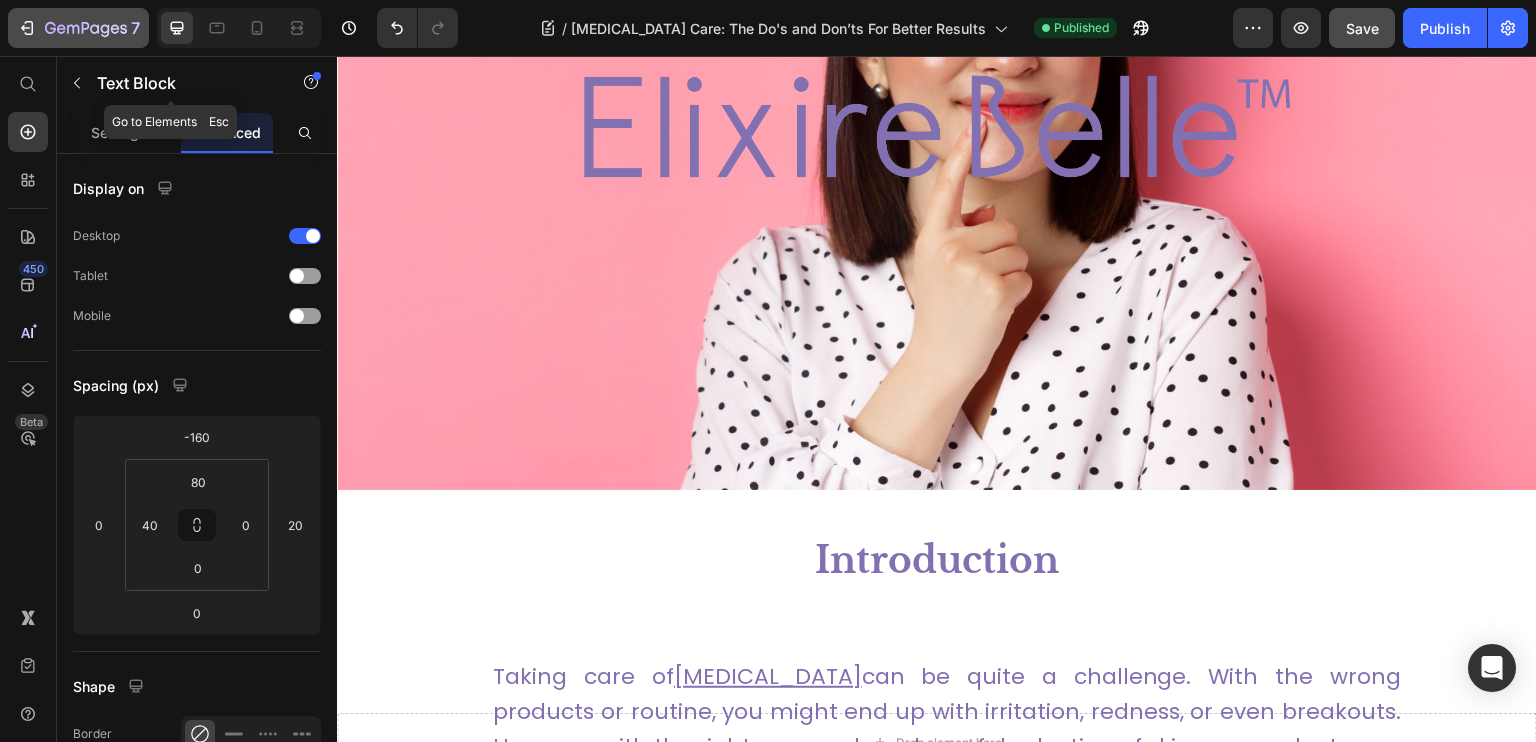 scroll, scrollTop: 292, scrollLeft: 0, axis: vertical 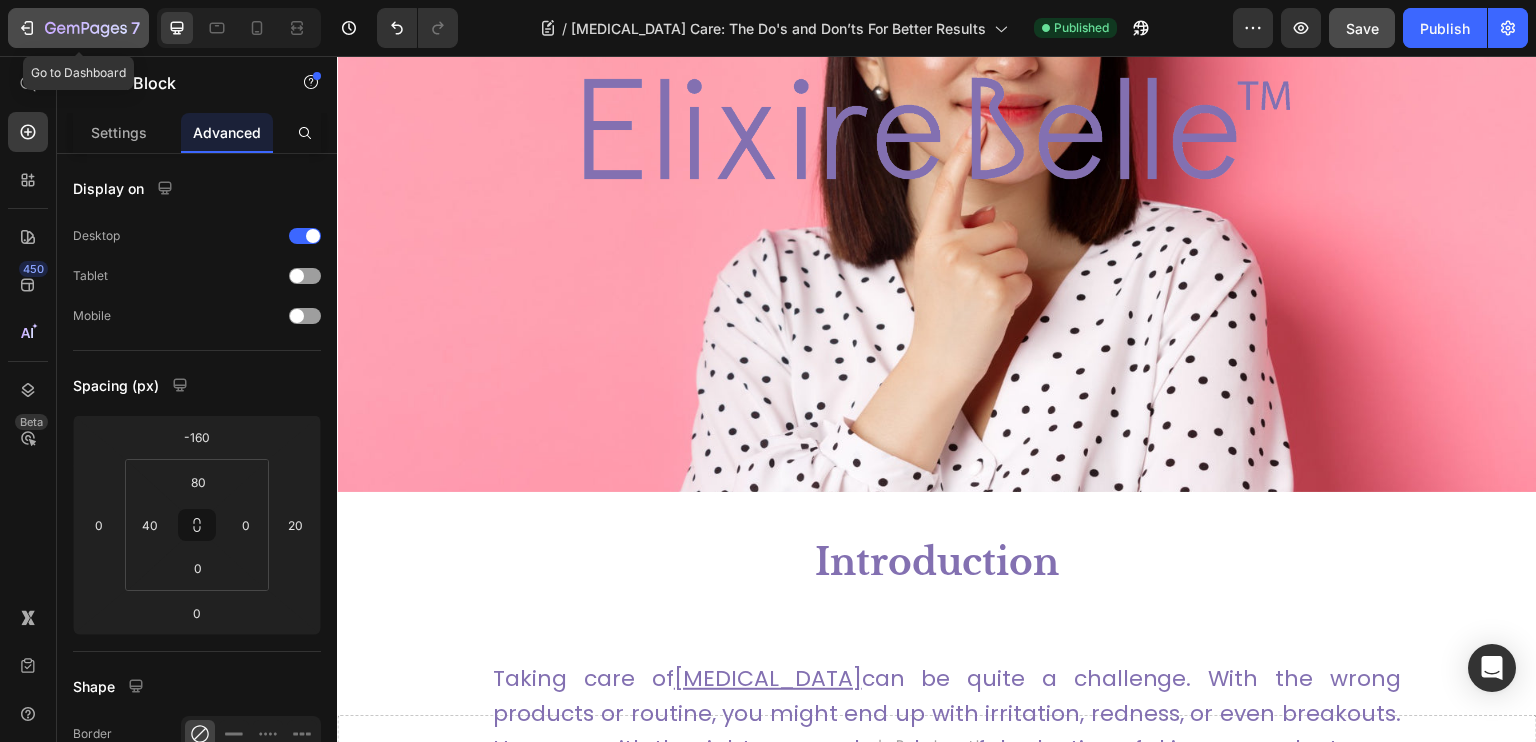 click on "7" 